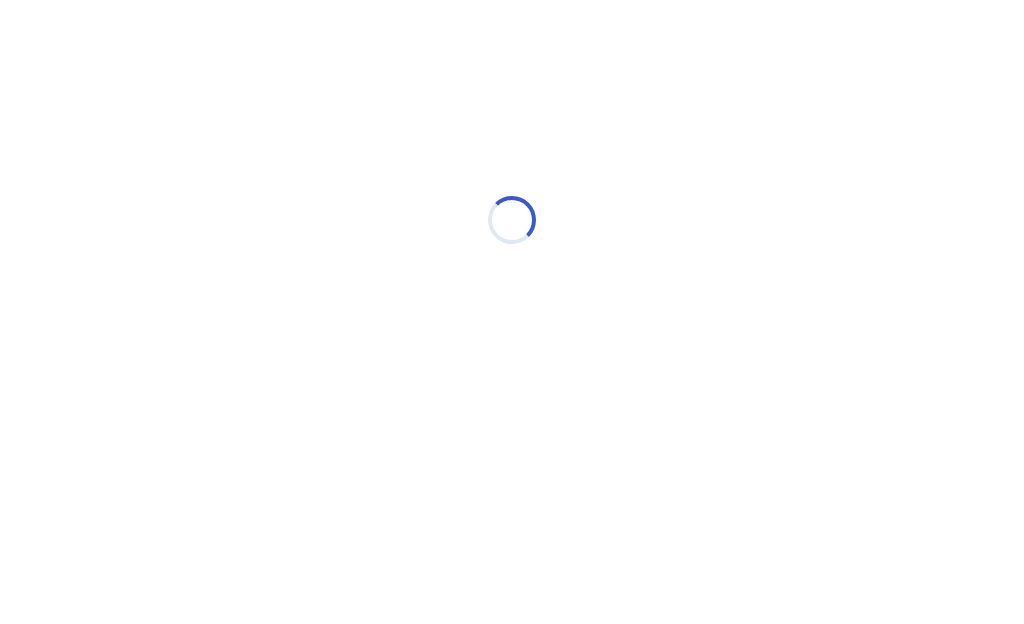 scroll, scrollTop: 0, scrollLeft: 0, axis: both 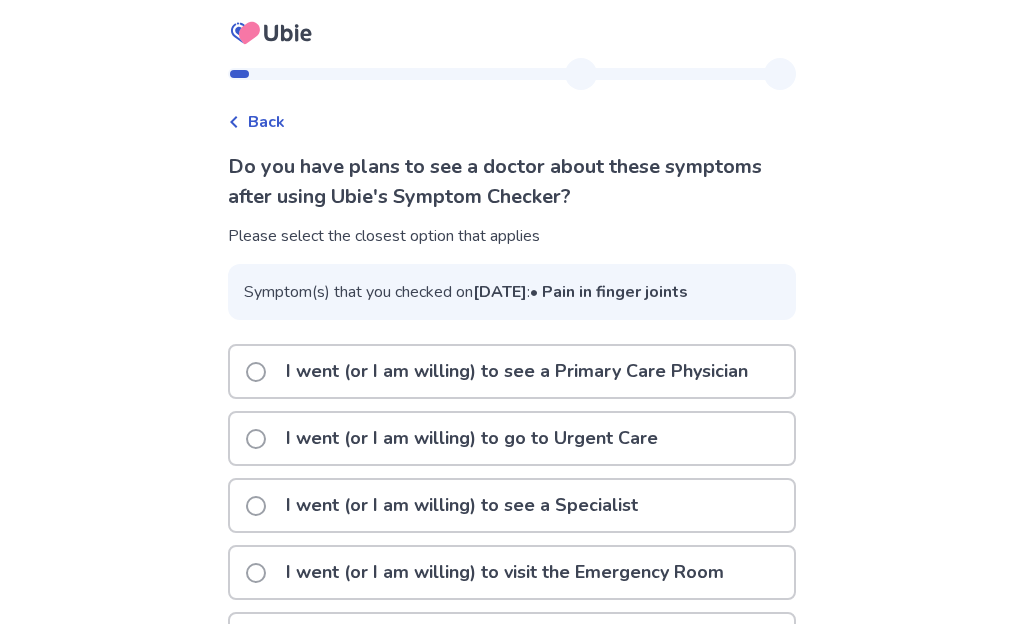 click at bounding box center [256, 372] 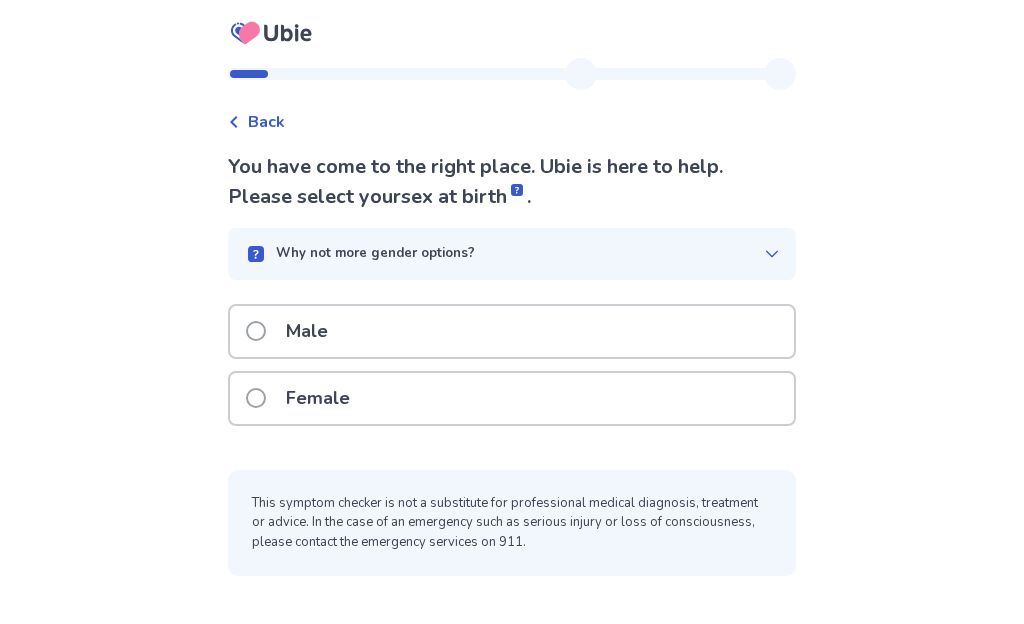 click on "Male" at bounding box center (512, 331) 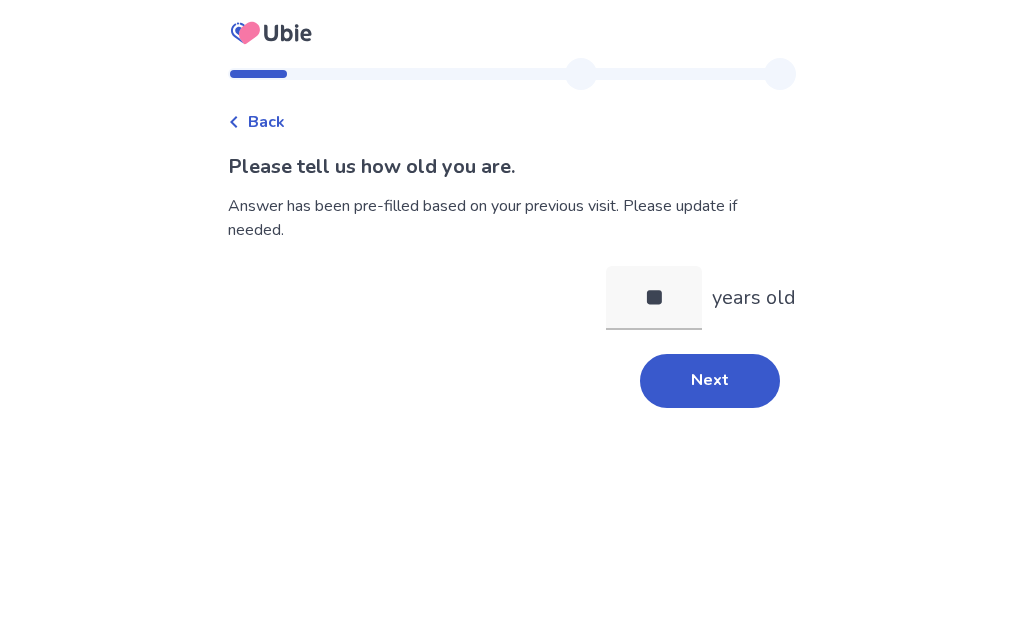 click on "Next" at bounding box center [710, 381] 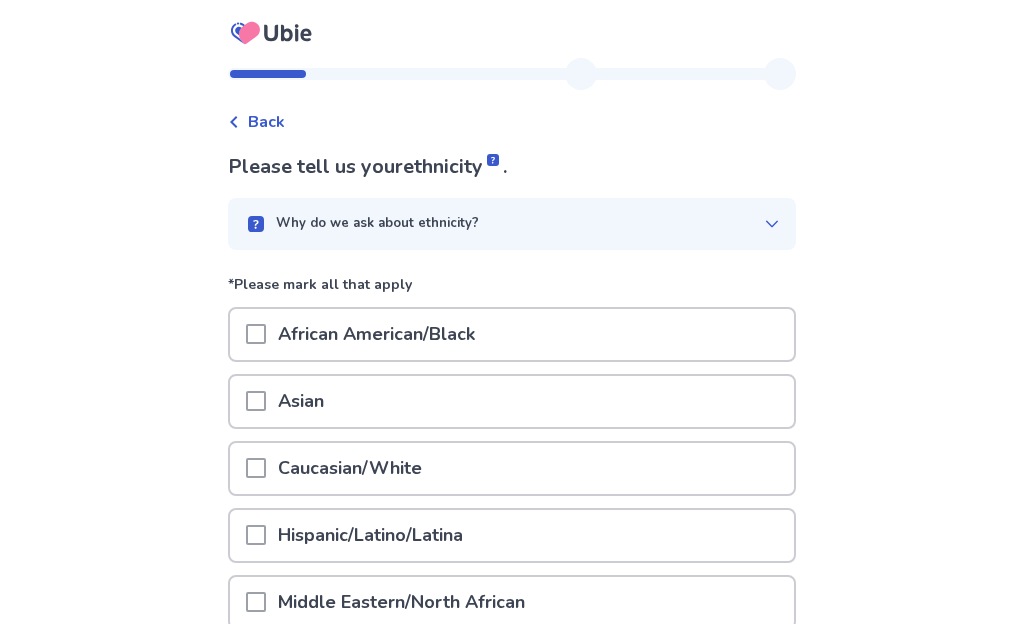 click at bounding box center [256, 468] 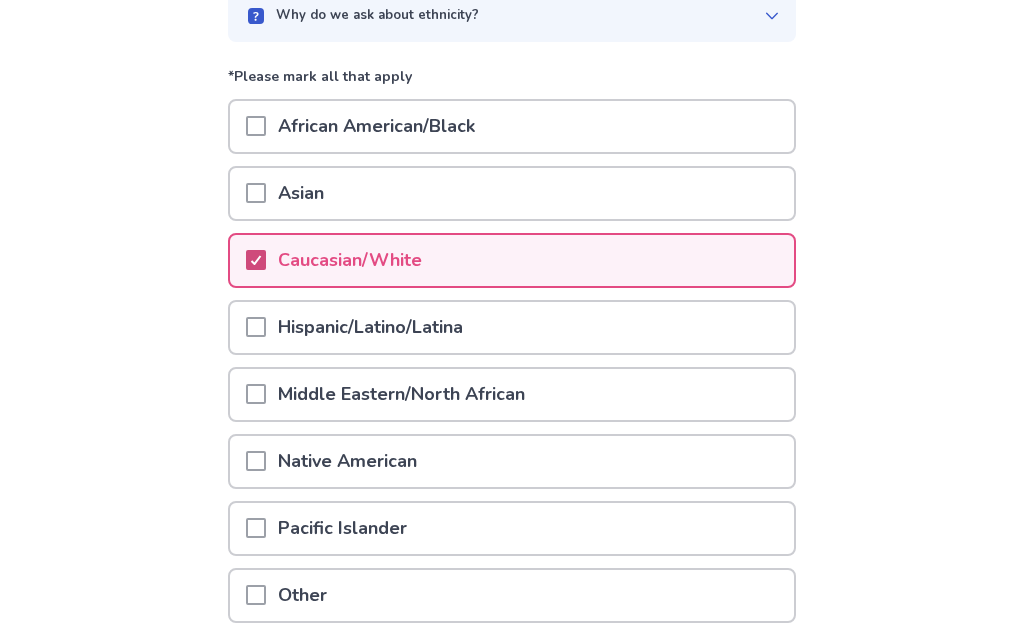 scroll, scrollTop: 287, scrollLeft: 0, axis: vertical 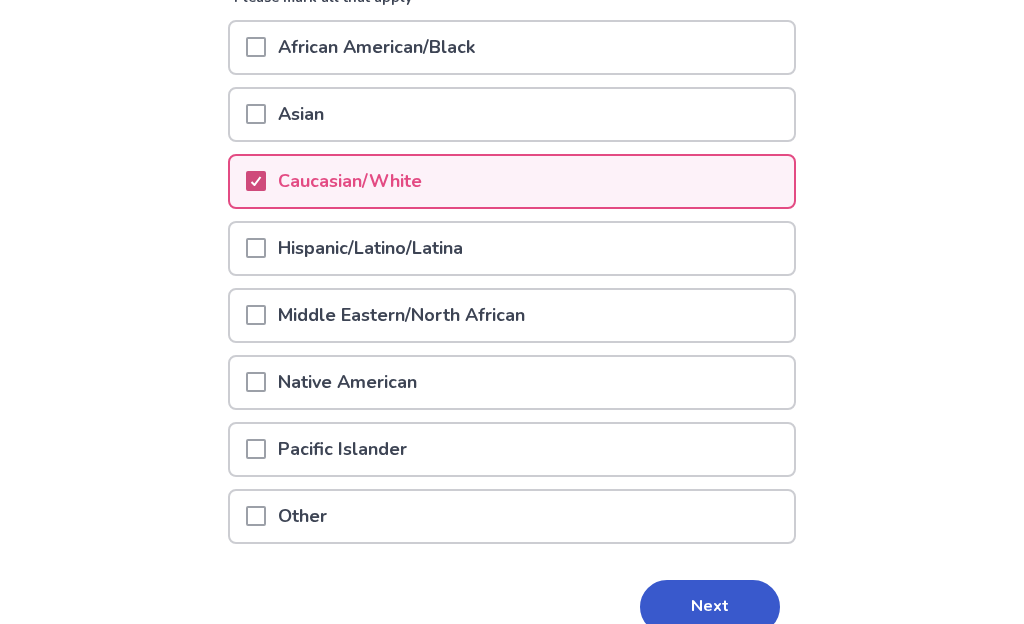 click on "Next" at bounding box center [710, 607] 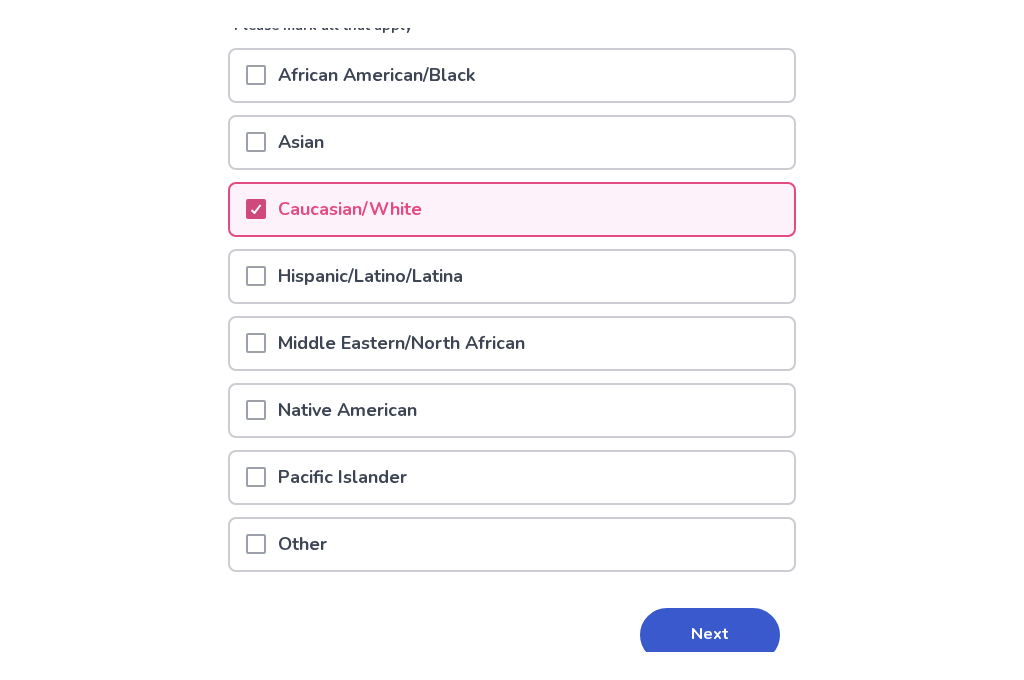 scroll, scrollTop: 0, scrollLeft: 0, axis: both 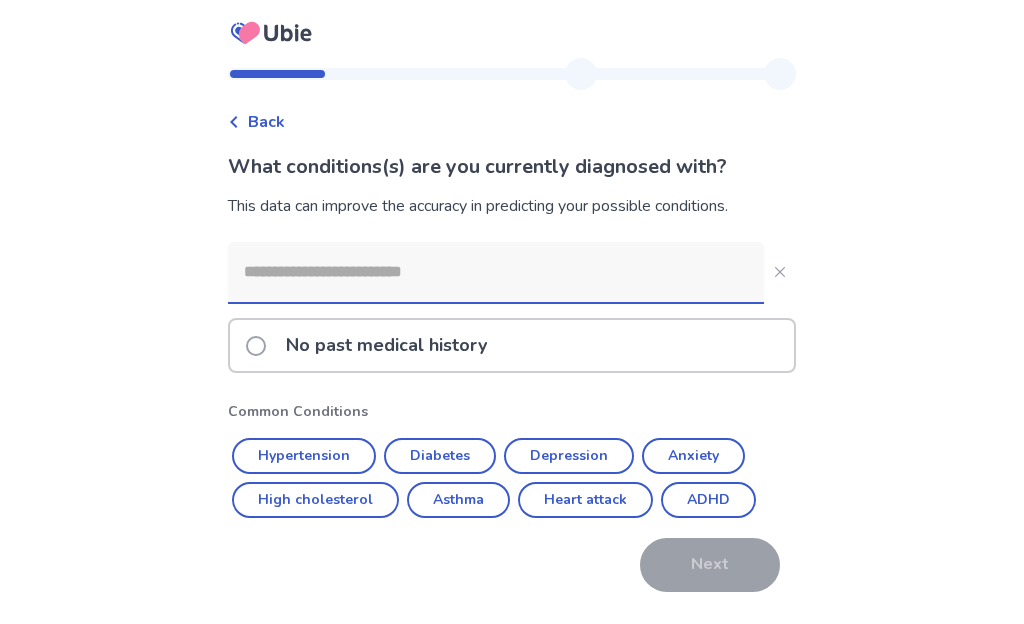 click at bounding box center [496, 272] 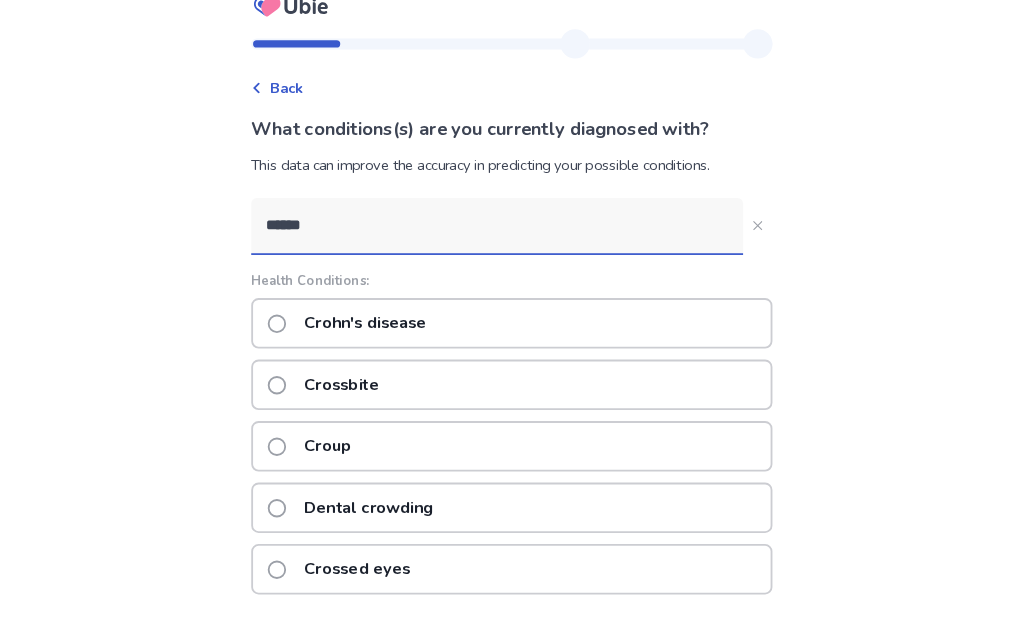 scroll, scrollTop: 26, scrollLeft: 0, axis: vertical 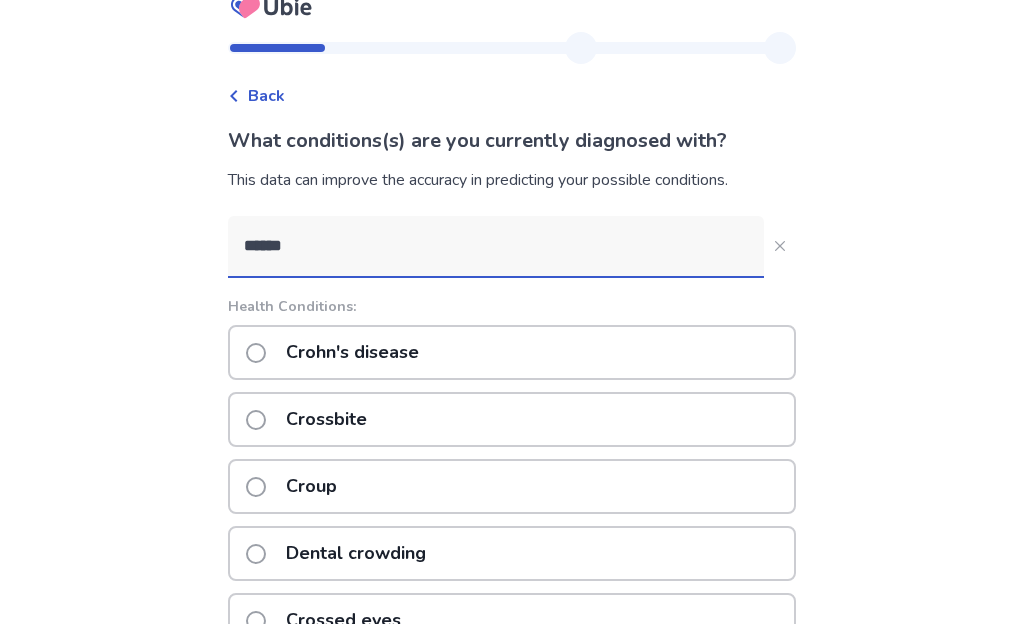 type on "******" 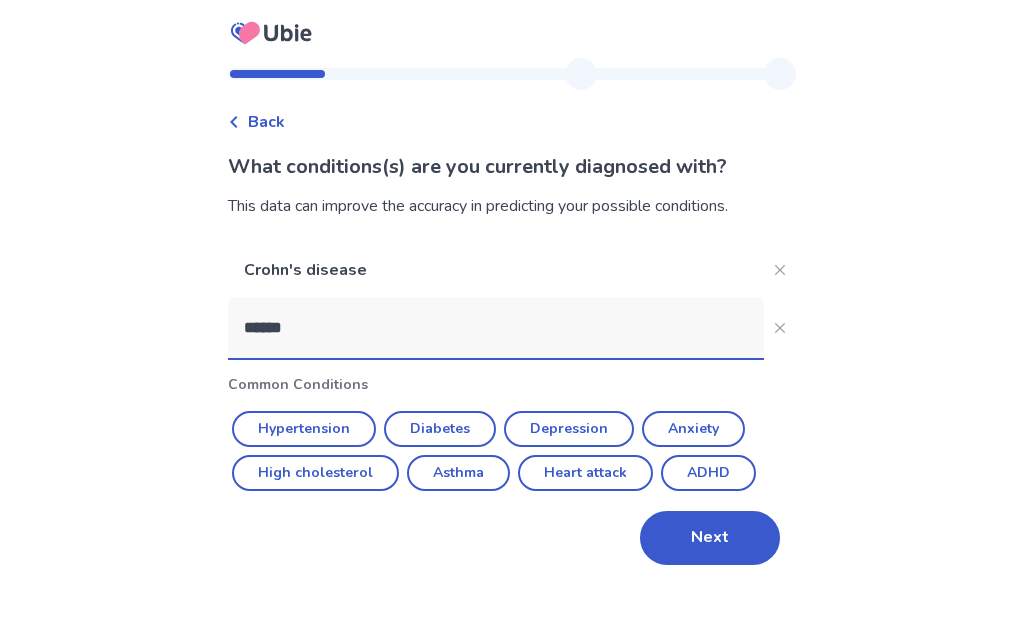 type 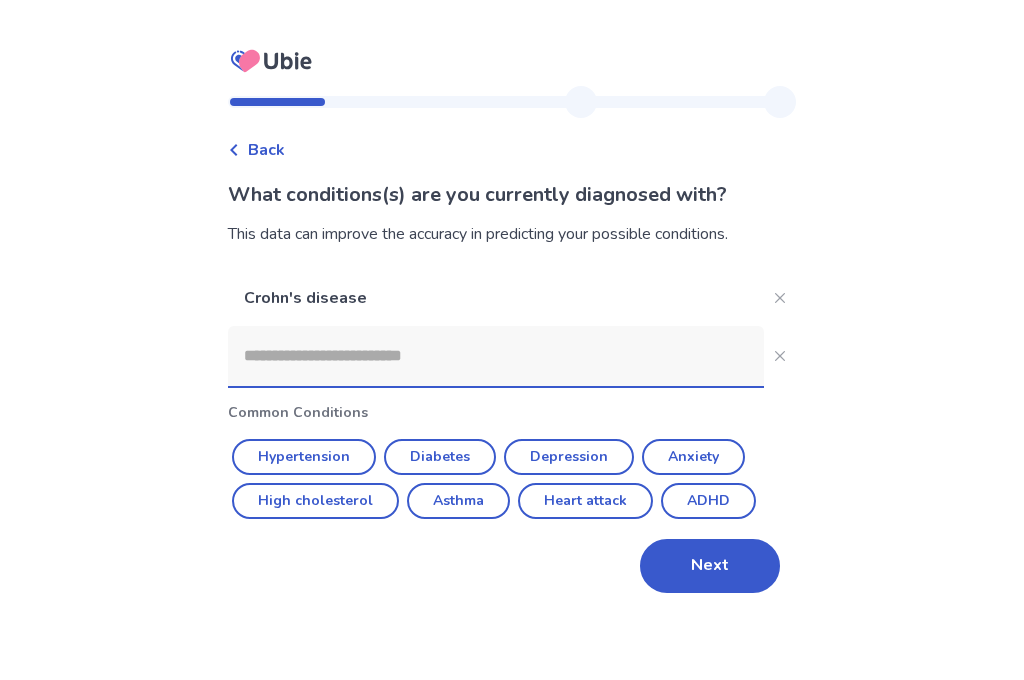 scroll, scrollTop: 0, scrollLeft: 0, axis: both 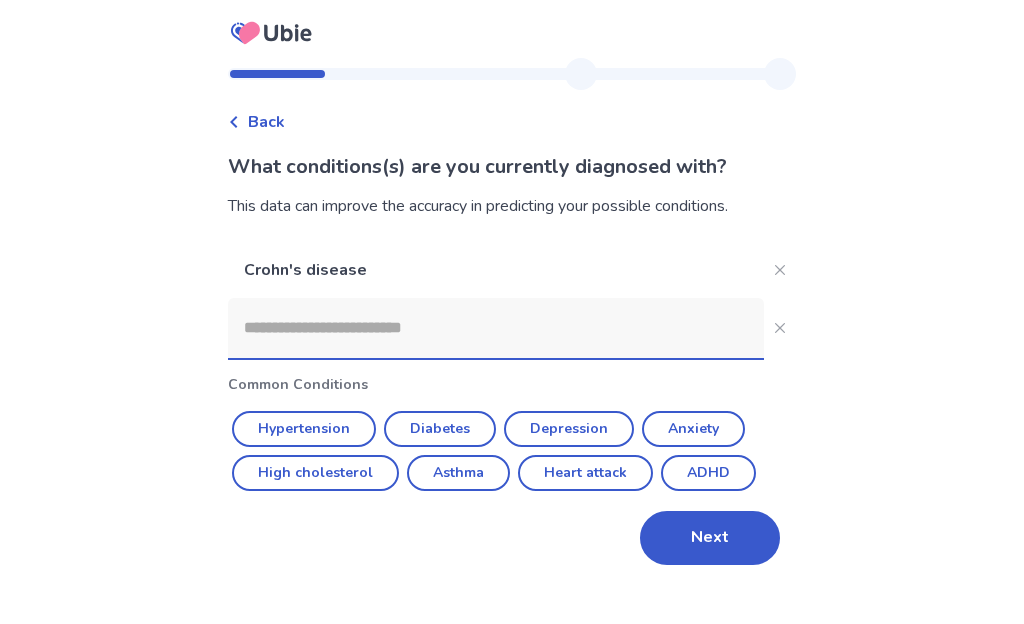 click on "Next" at bounding box center (710, 538) 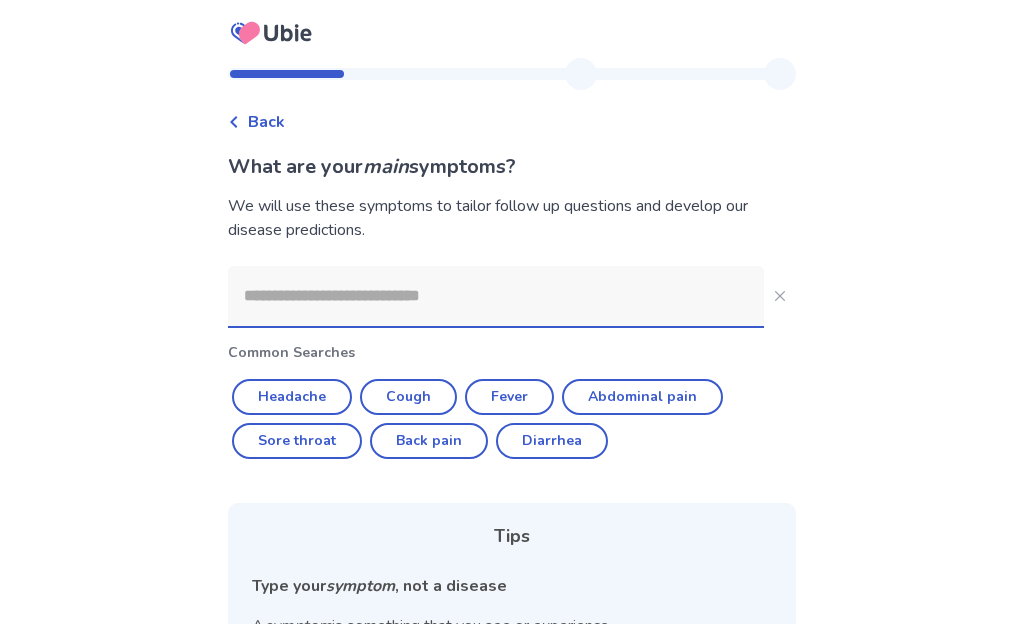 click 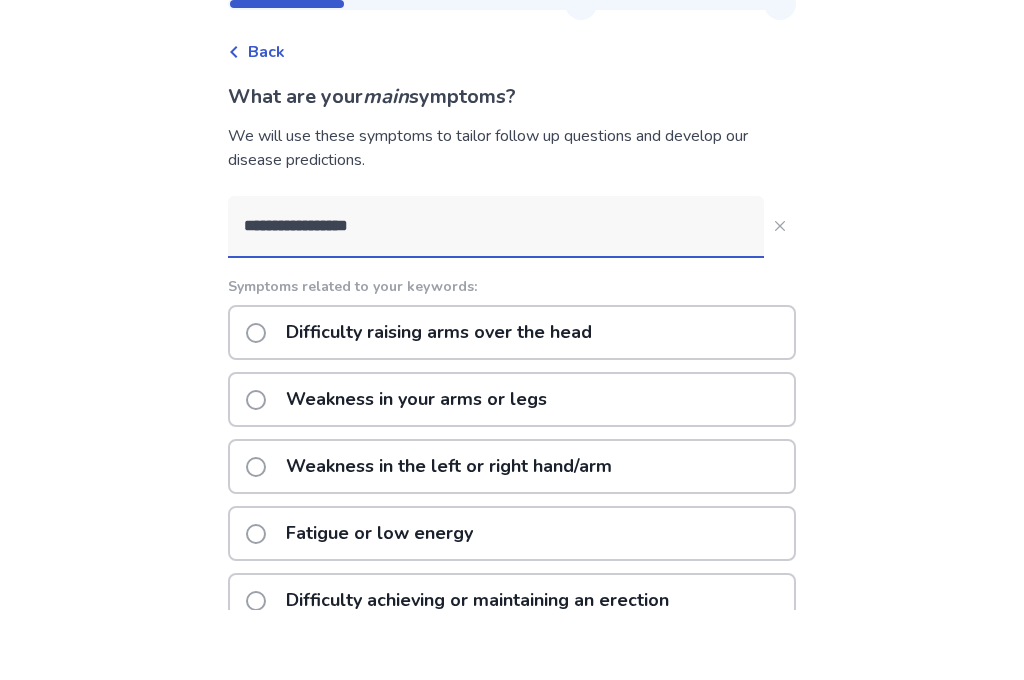 type on "**********" 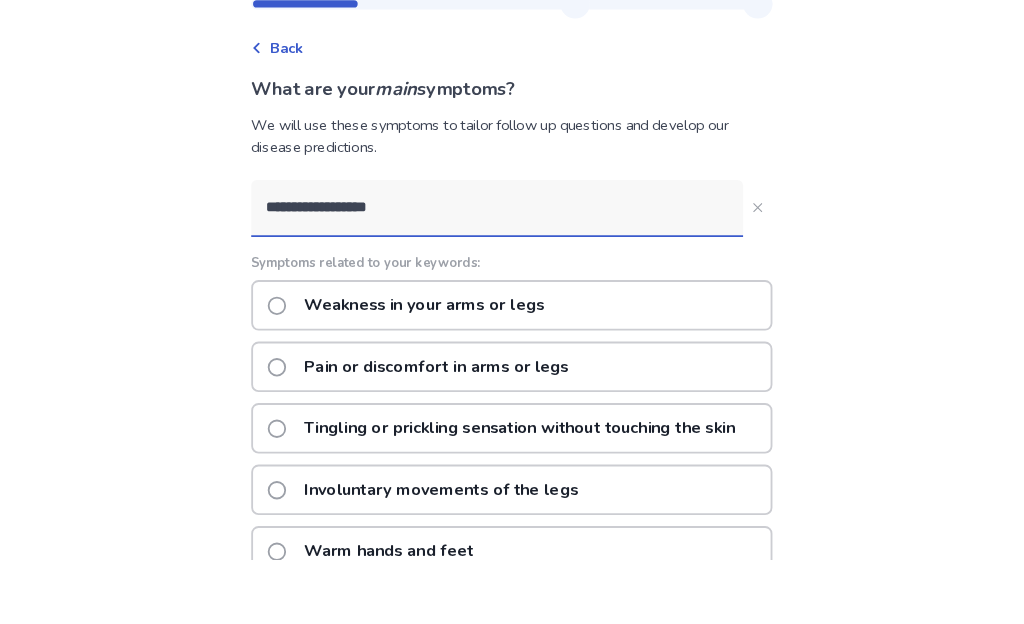 scroll, scrollTop: 70, scrollLeft: 0, axis: vertical 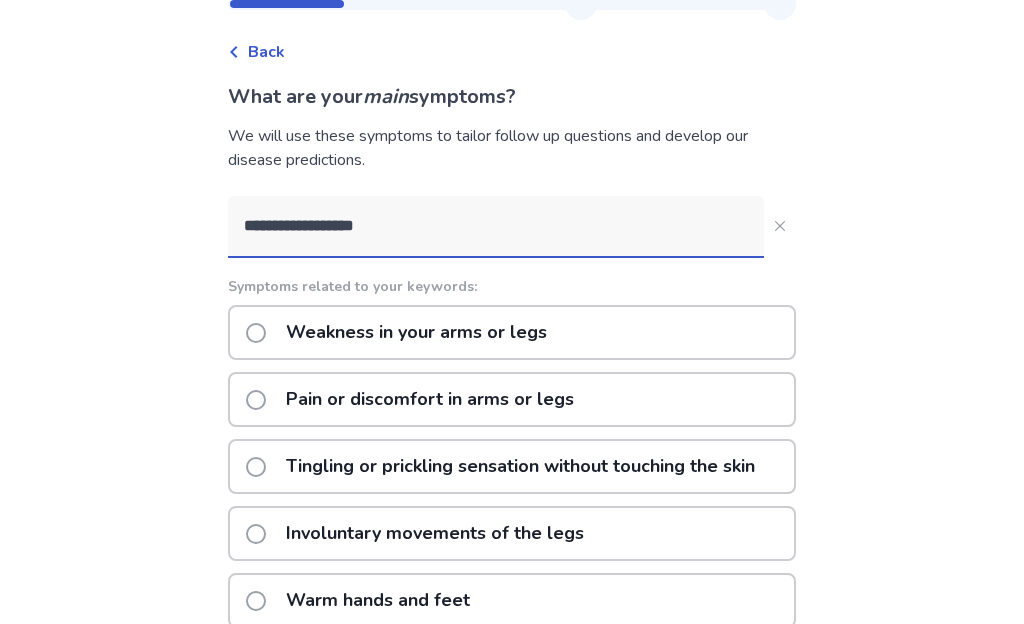 click on "Weakness in your arms or legs" 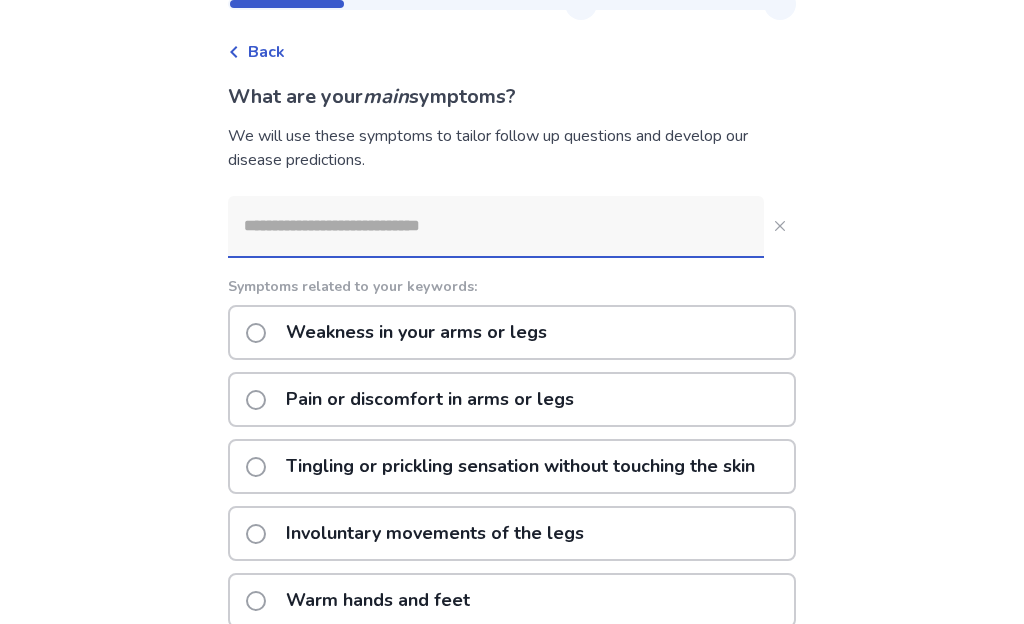 scroll, scrollTop: 0, scrollLeft: 0, axis: both 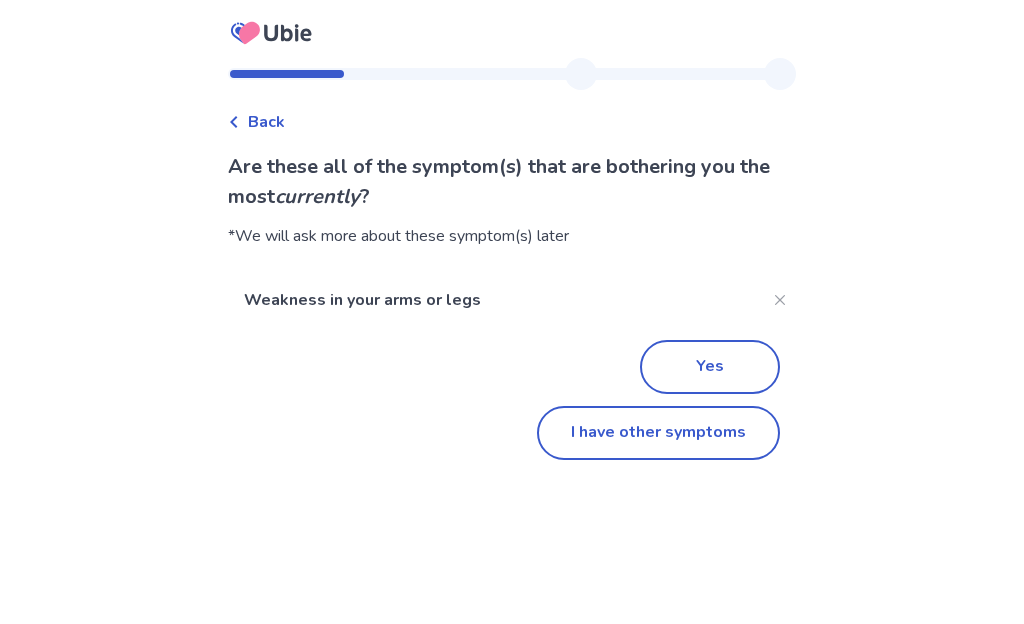 click on "I have other symptoms" 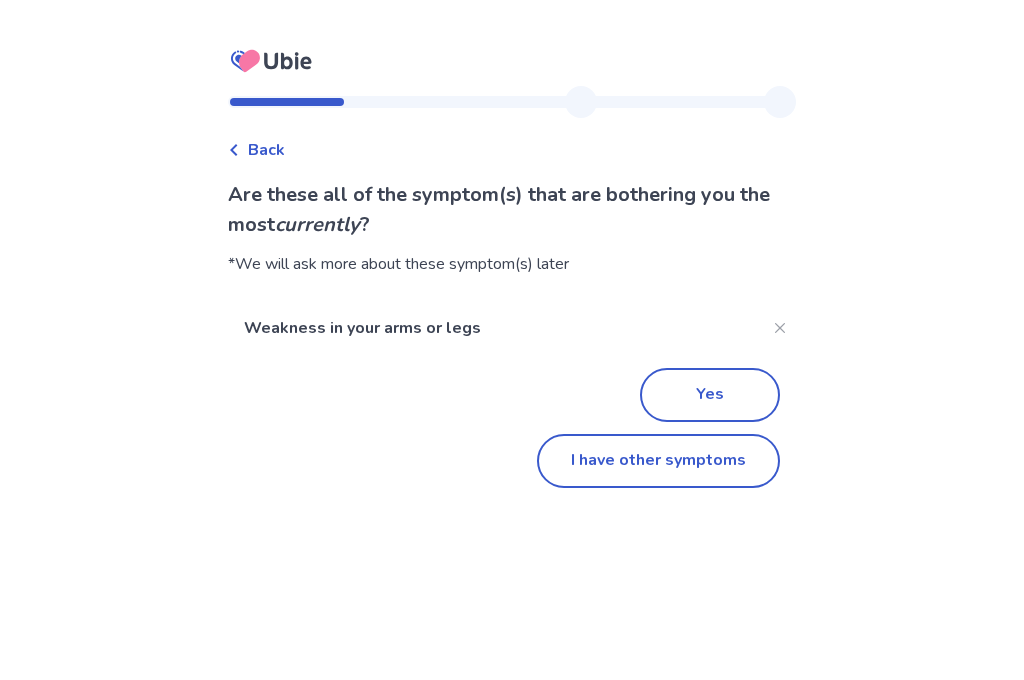 scroll, scrollTop: 70, scrollLeft: 0, axis: vertical 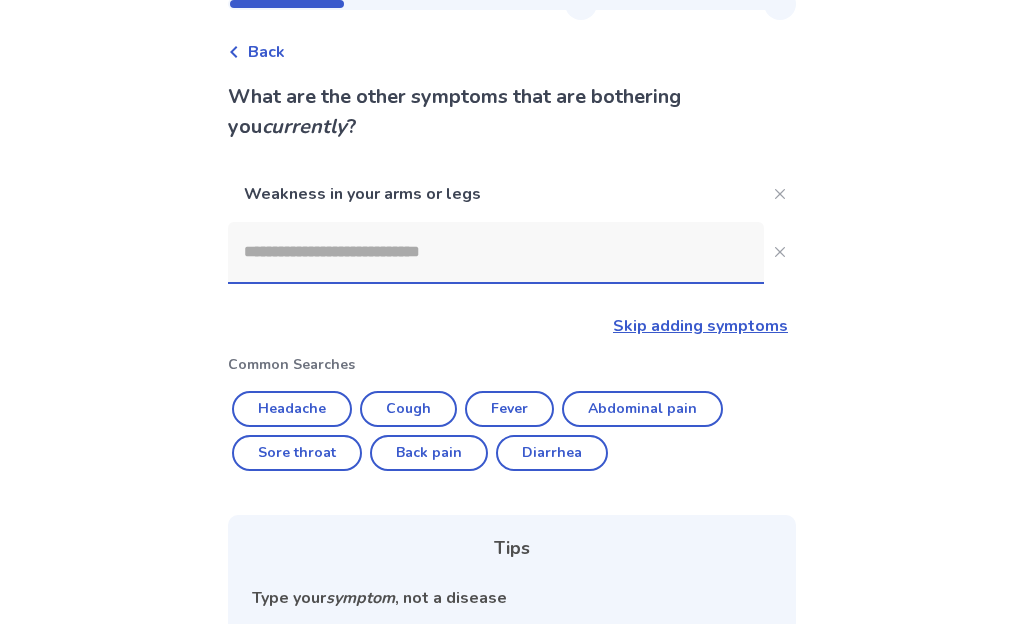 click 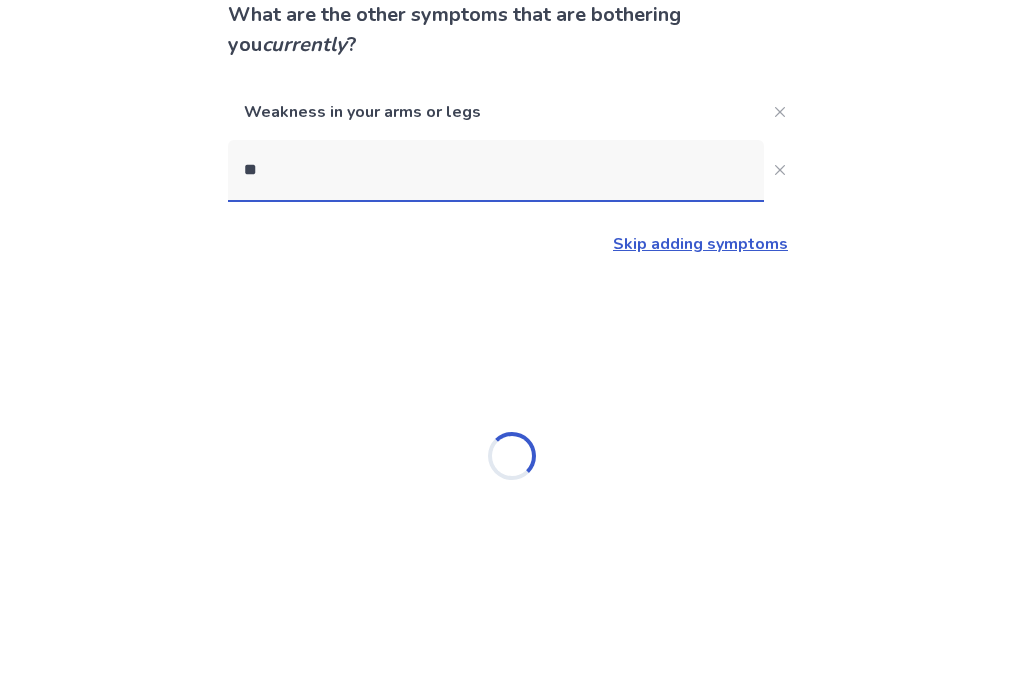 scroll, scrollTop: 0, scrollLeft: 0, axis: both 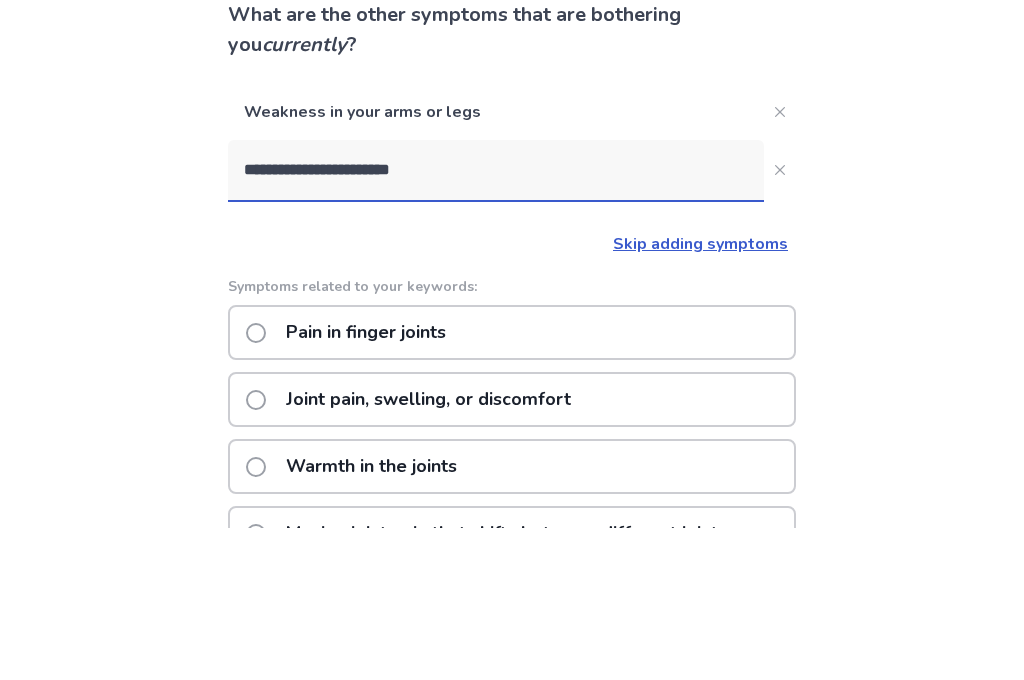 type on "**********" 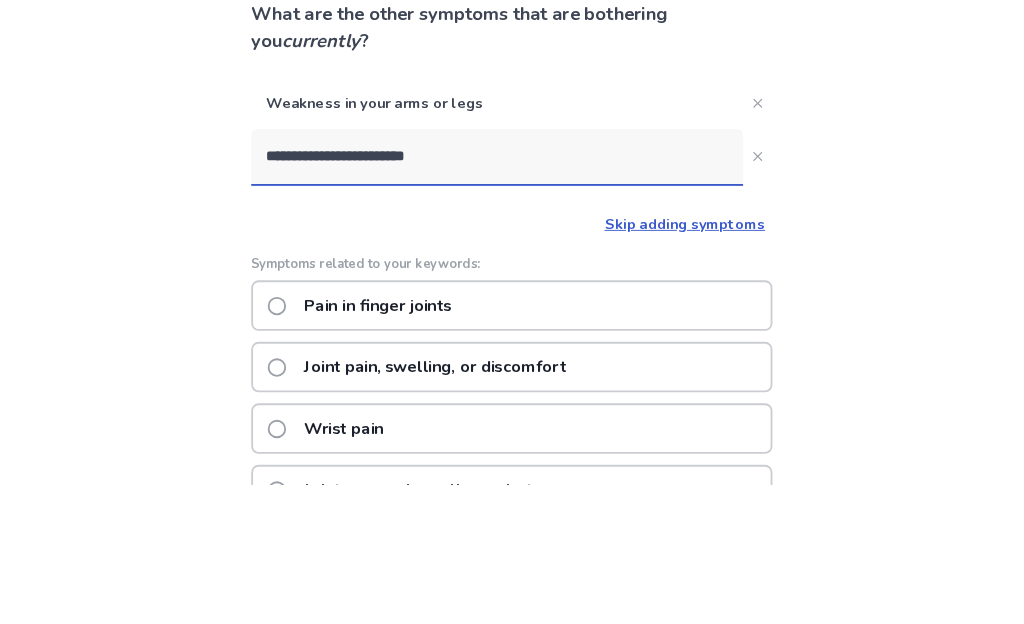 scroll, scrollTop: 152, scrollLeft: 0, axis: vertical 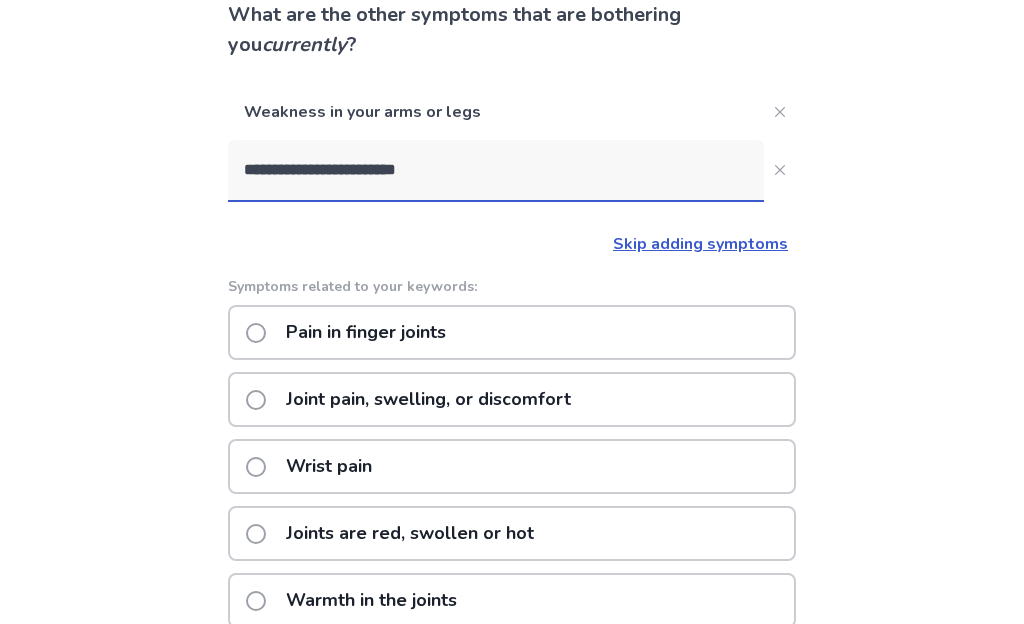 click 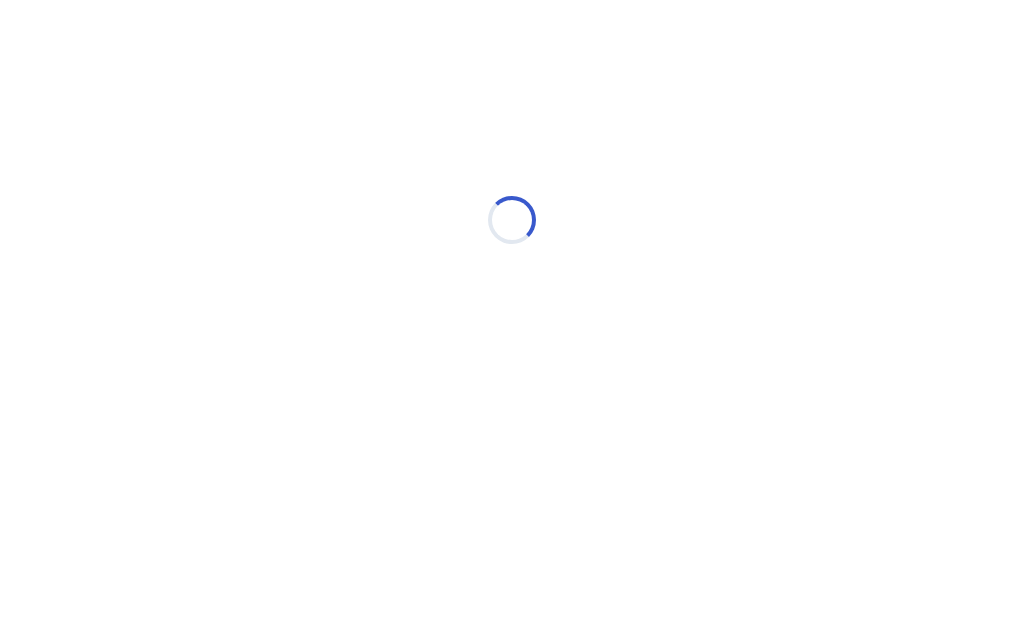 scroll, scrollTop: 0, scrollLeft: 0, axis: both 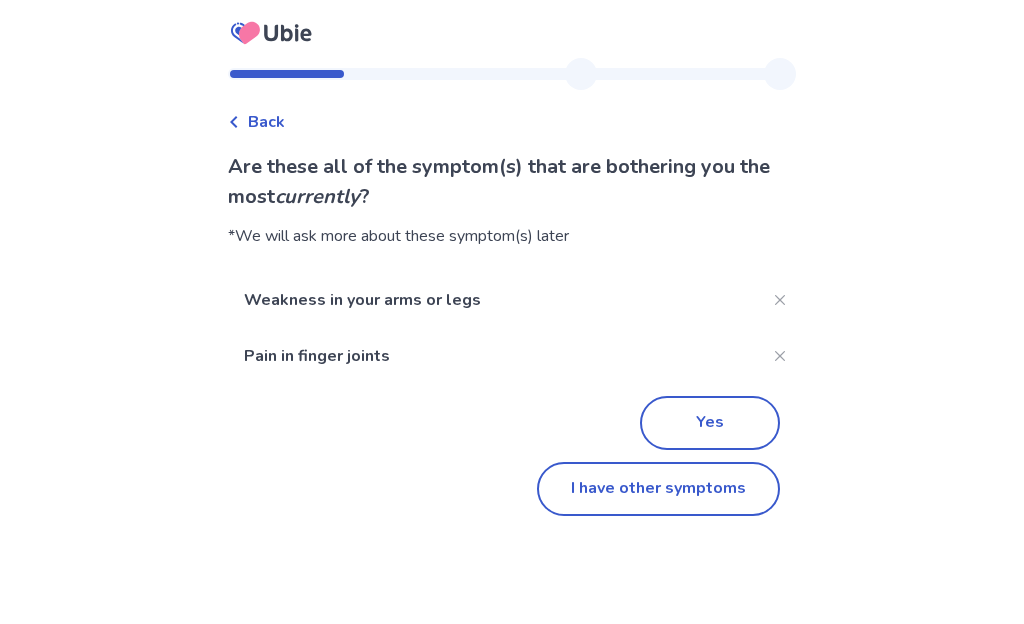 click on "I have other symptoms" 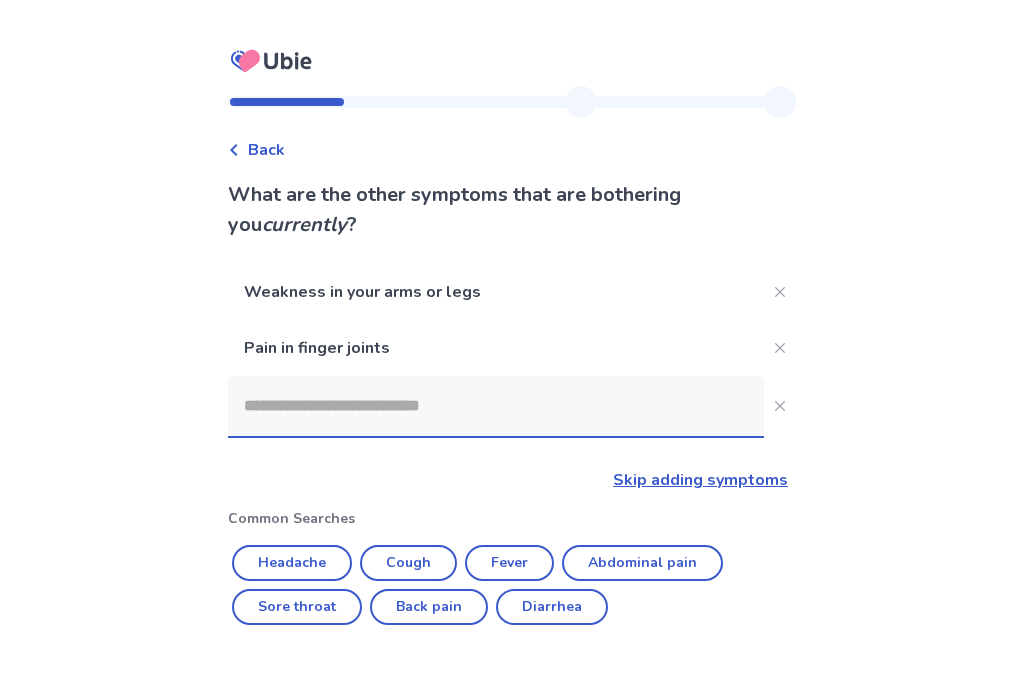 scroll, scrollTop: 152, scrollLeft: 0, axis: vertical 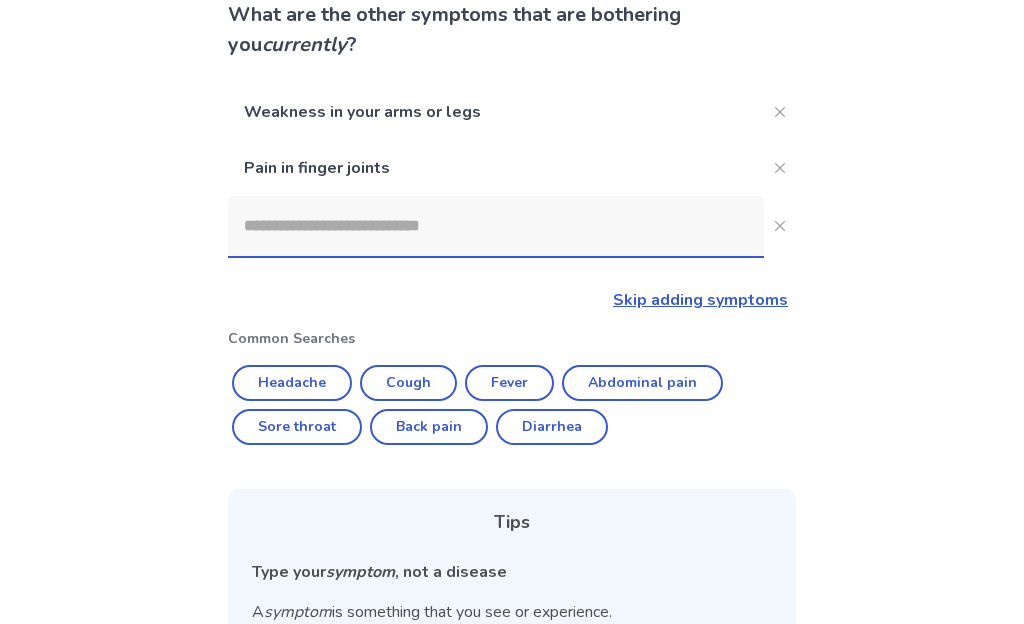 click 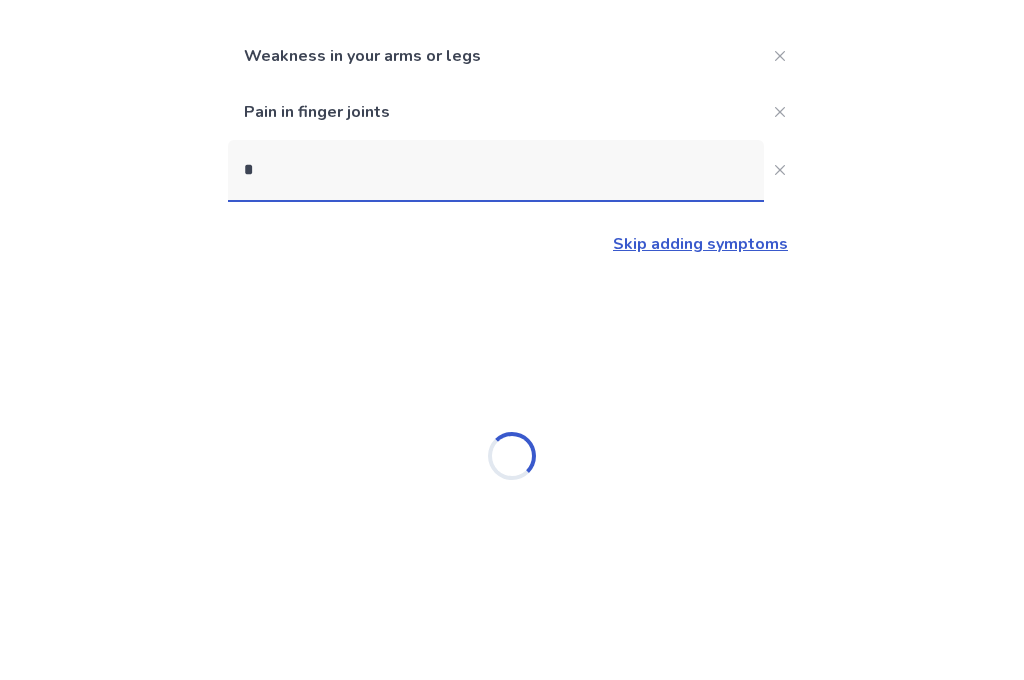 scroll, scrollTop: 0, scrollLeft: 0, axis: both 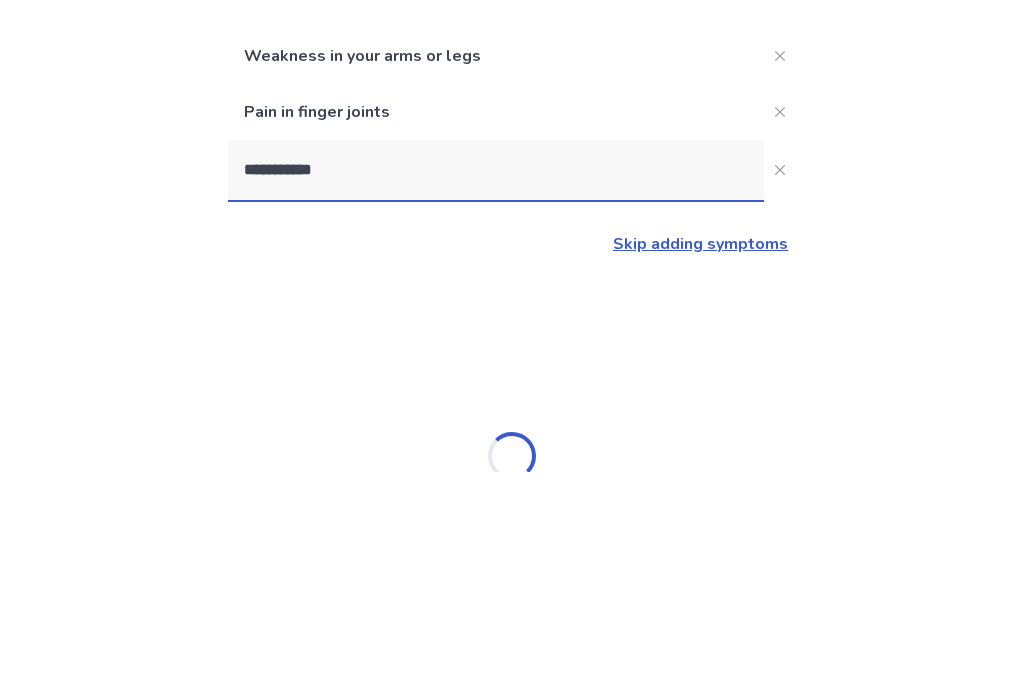 type on "**********" 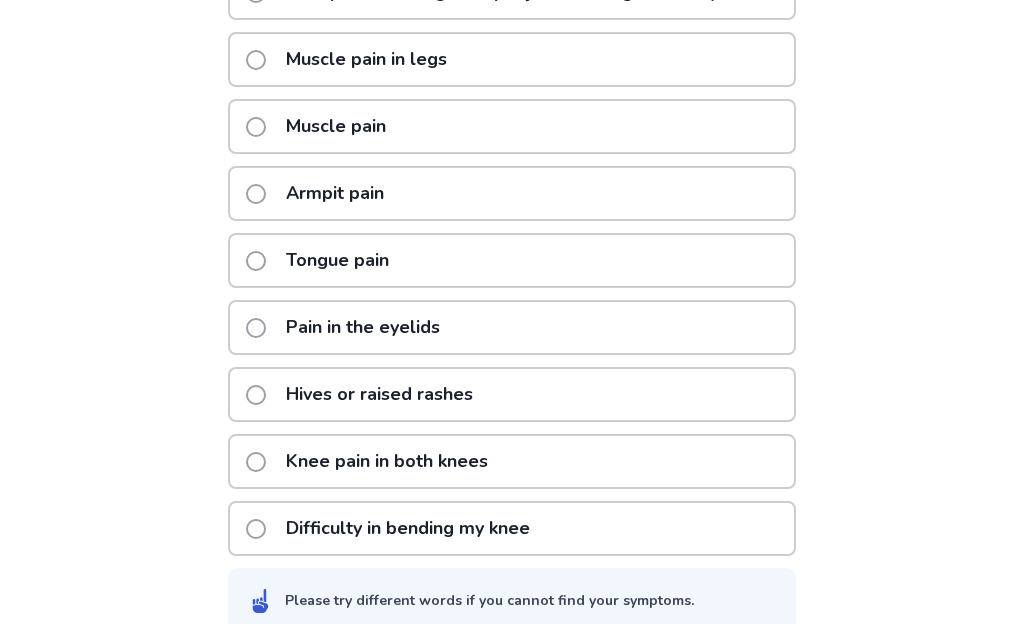 scroll, scrollTop: 649, scrollLeft: 0, axis: vertical 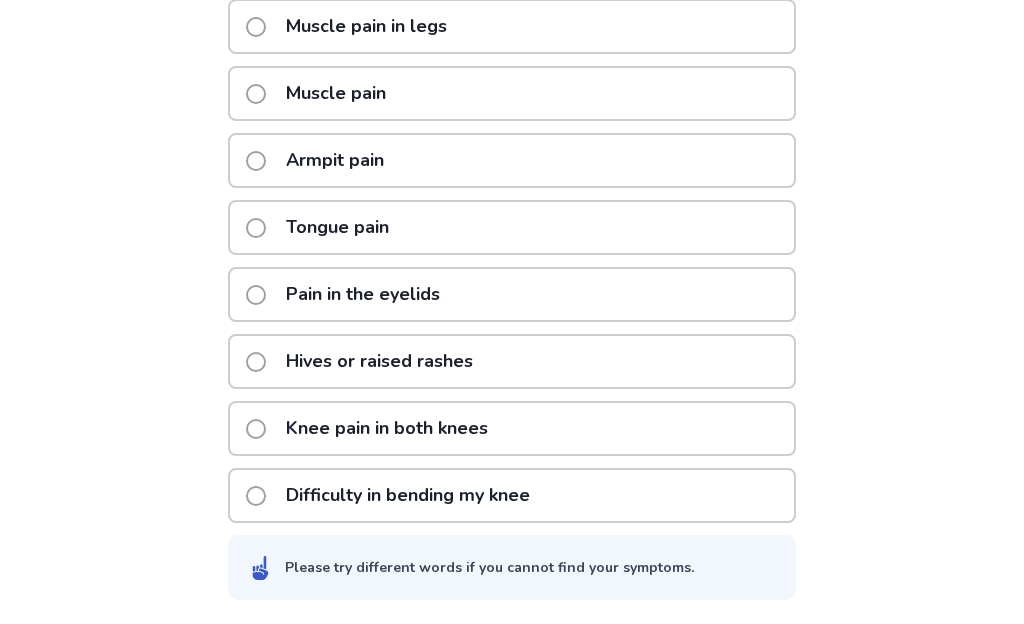 click 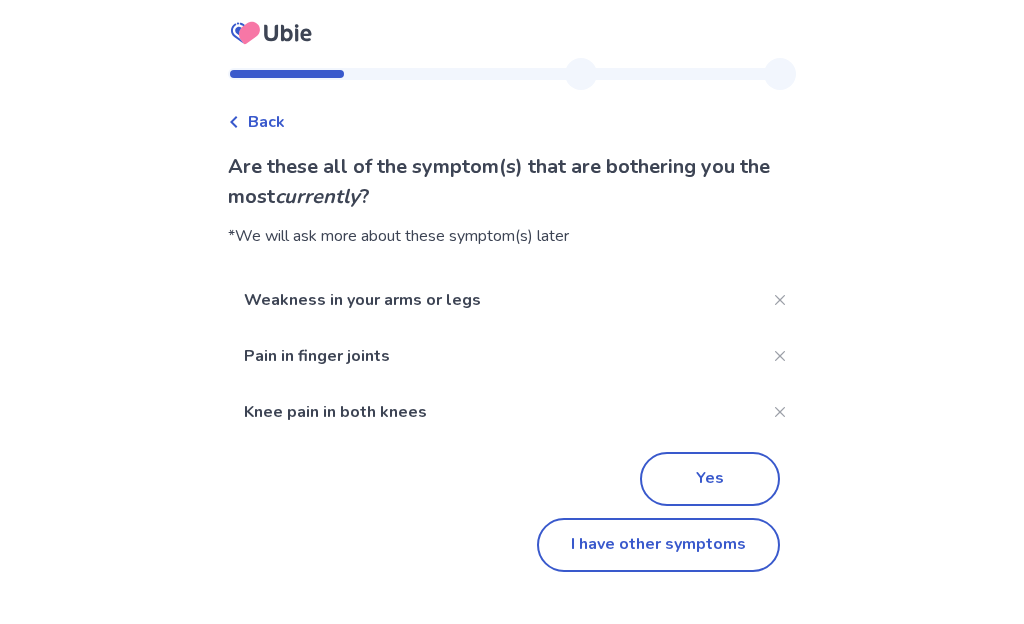 scroll, scrollTop: 0, scrollLeft: 0, axis: both 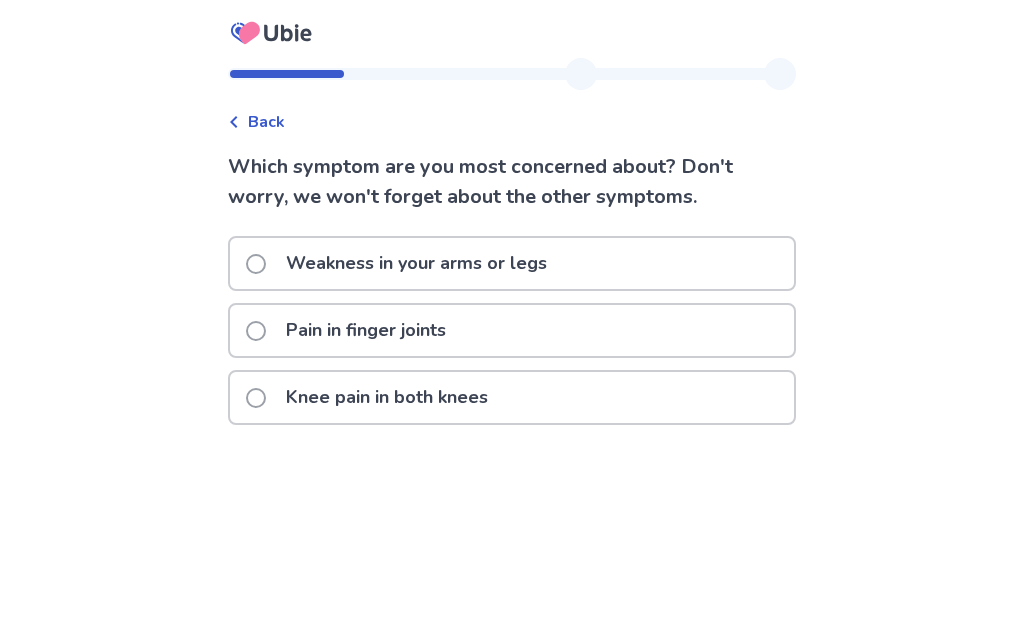 click 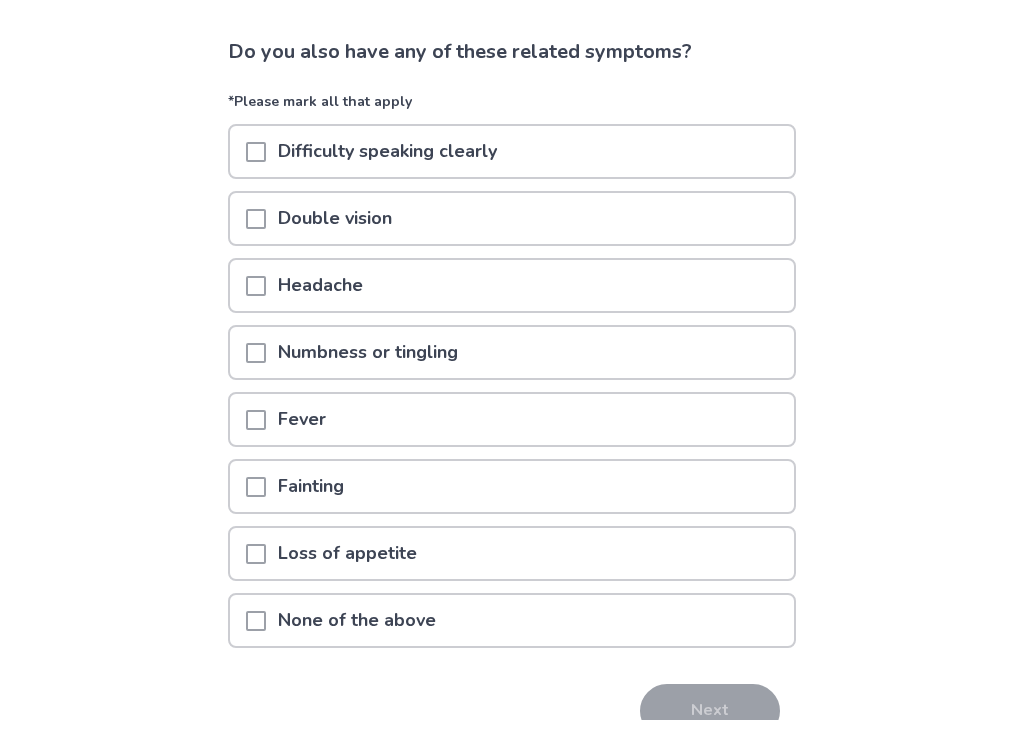 scroll, scrollTop: 113, scrollLeft: 0, axis: vertical 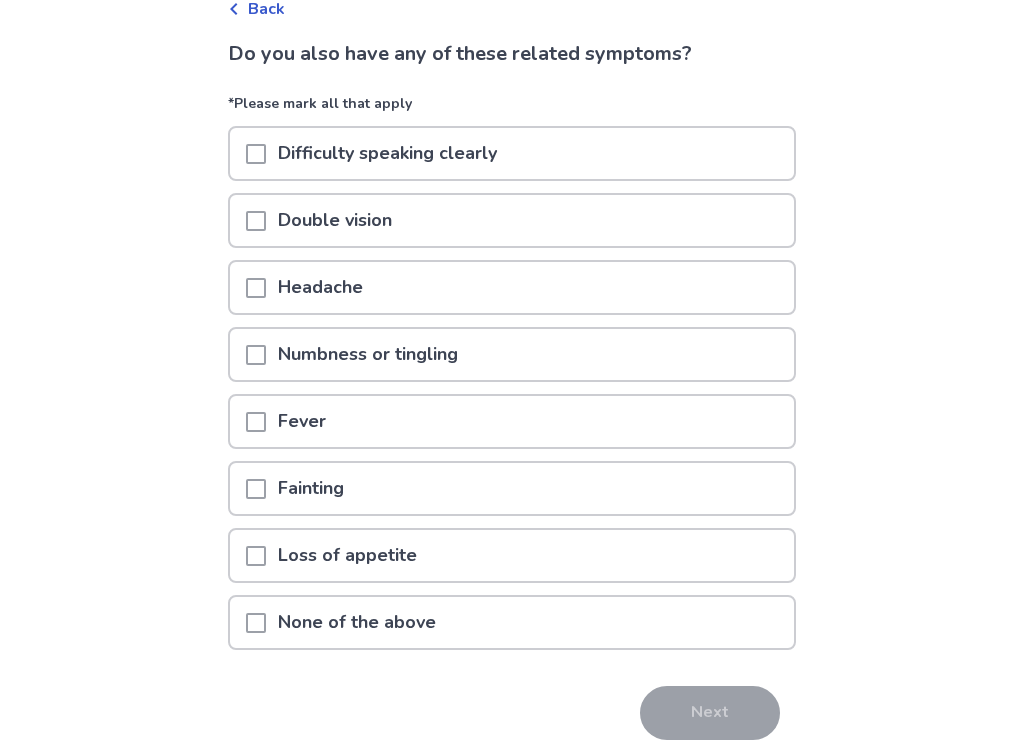 click on "None of the above" at bounding box center (512, 622) 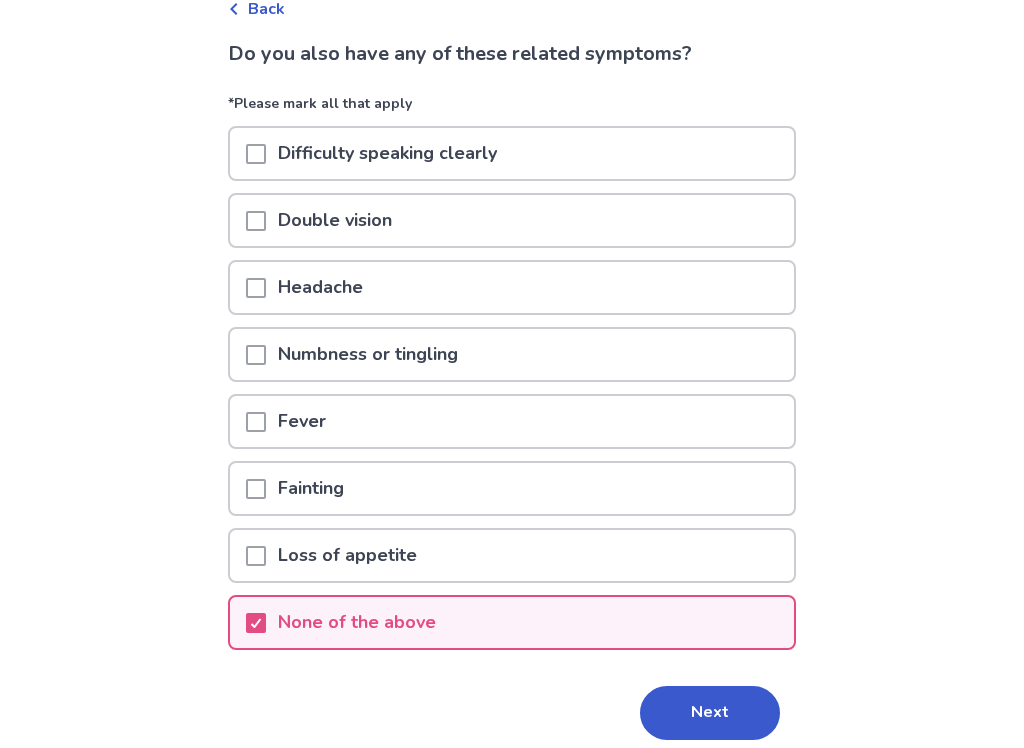 click on "Next" at bounding box center (710, 713) 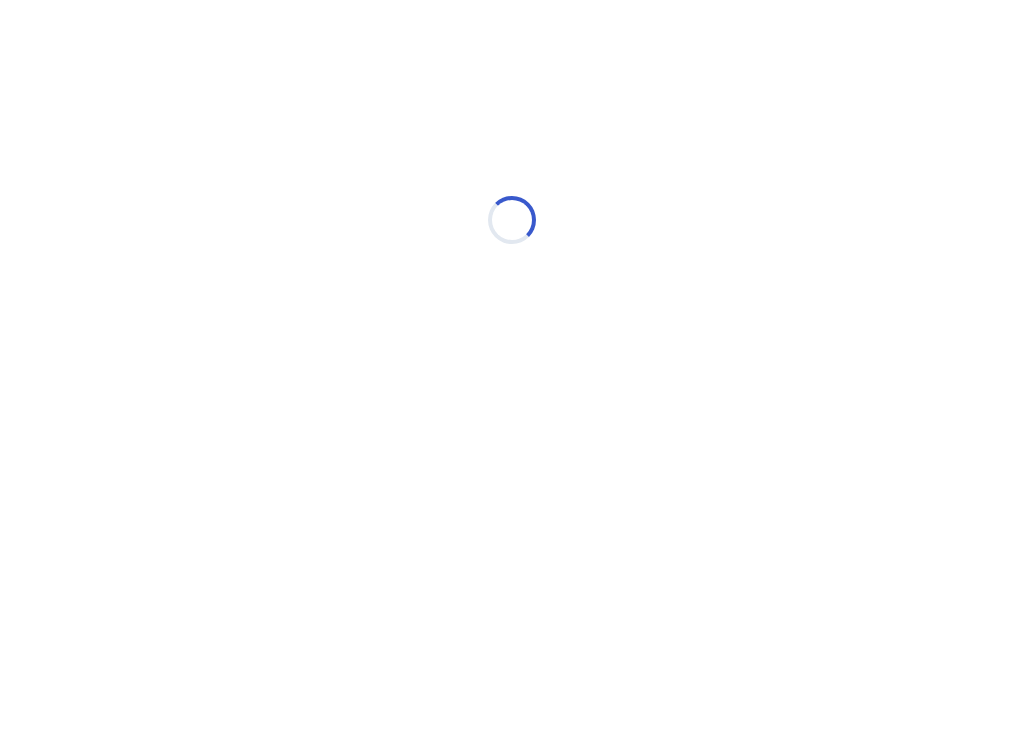 scroll, scrollTop: 0, scrollLeft: 0, axis: both 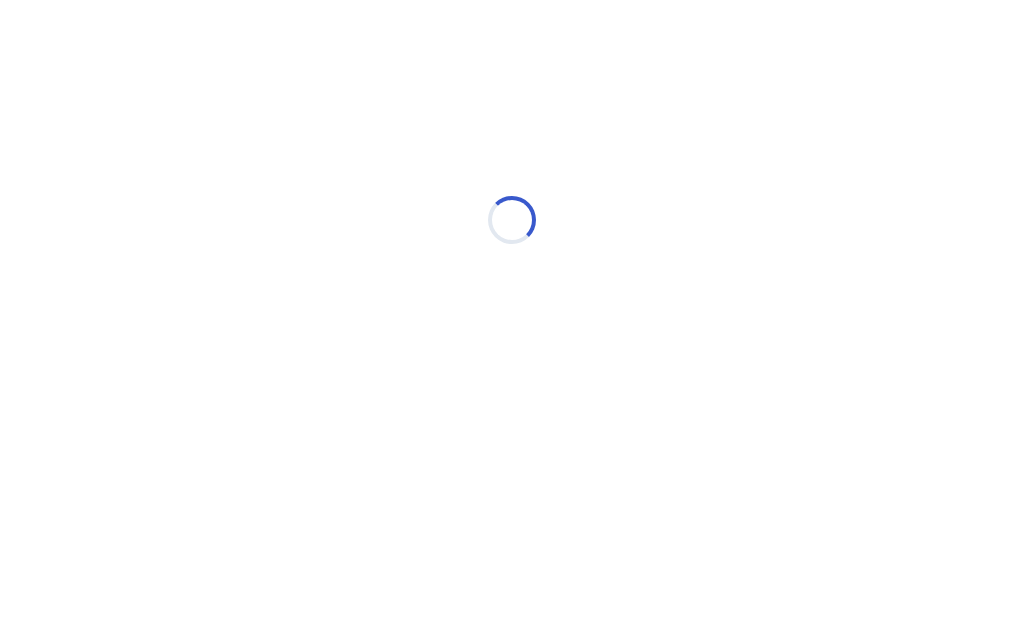 select on "*" 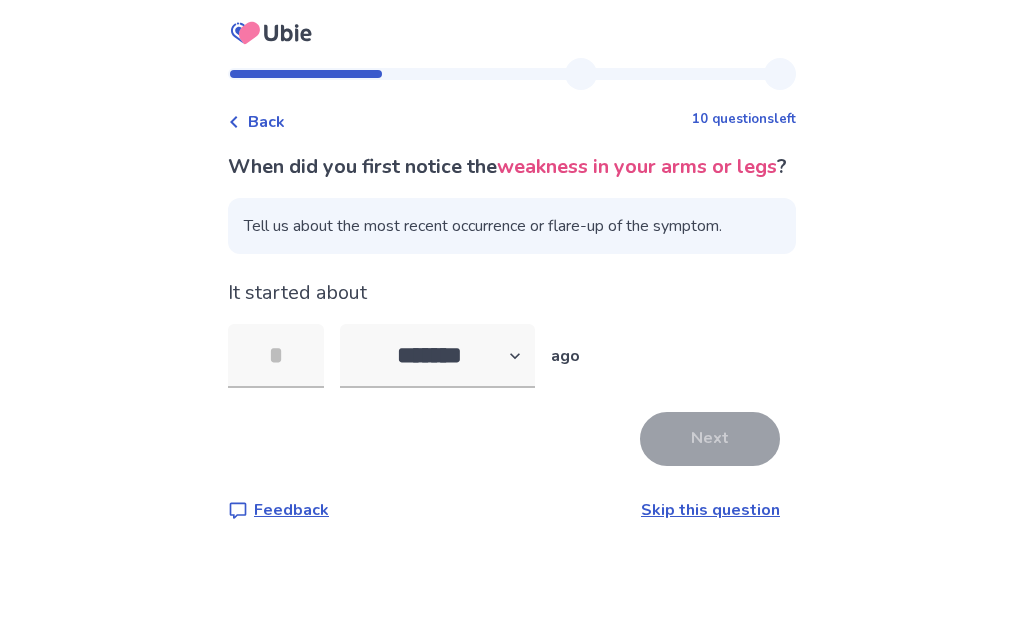 click at bounding box center [276, 356] 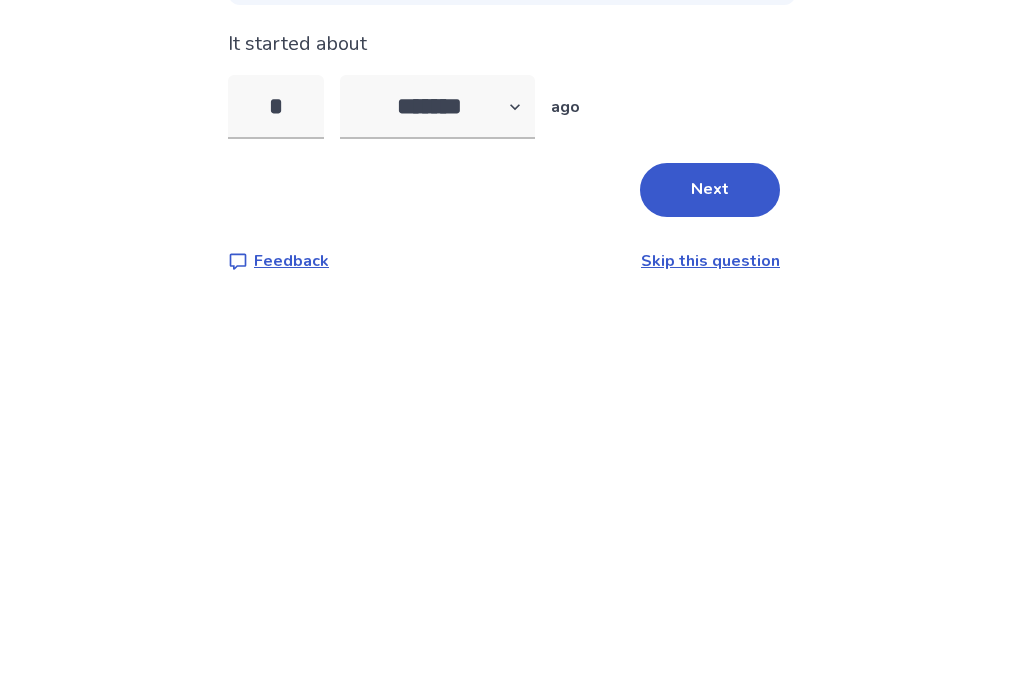 type on "*" 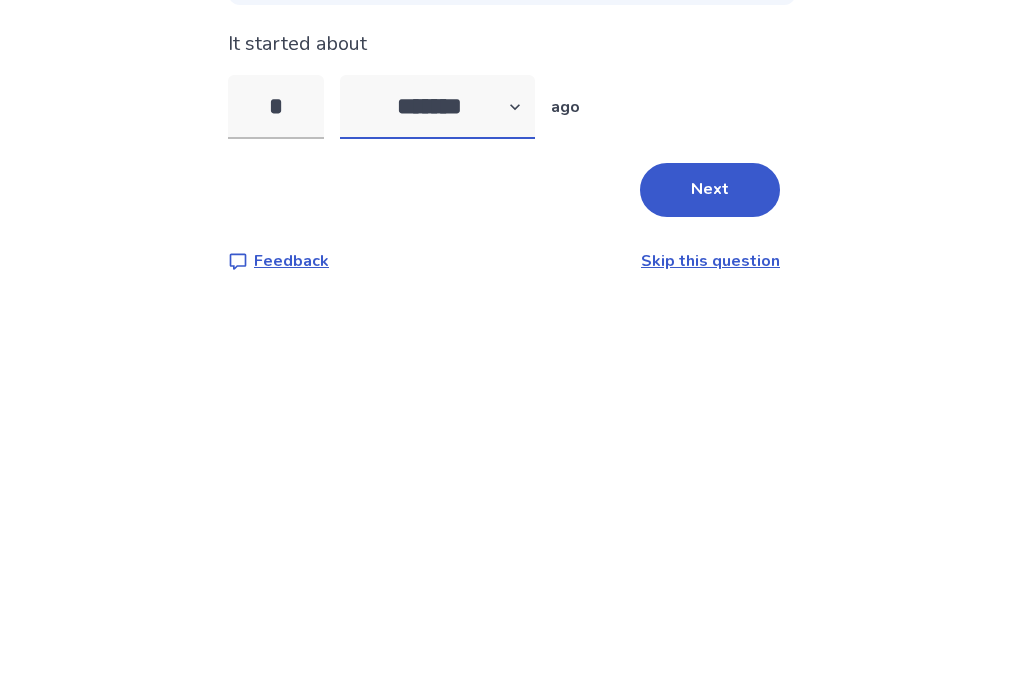 click on "******* ****** ******* ******** *******" at bounding box center [437, 356] 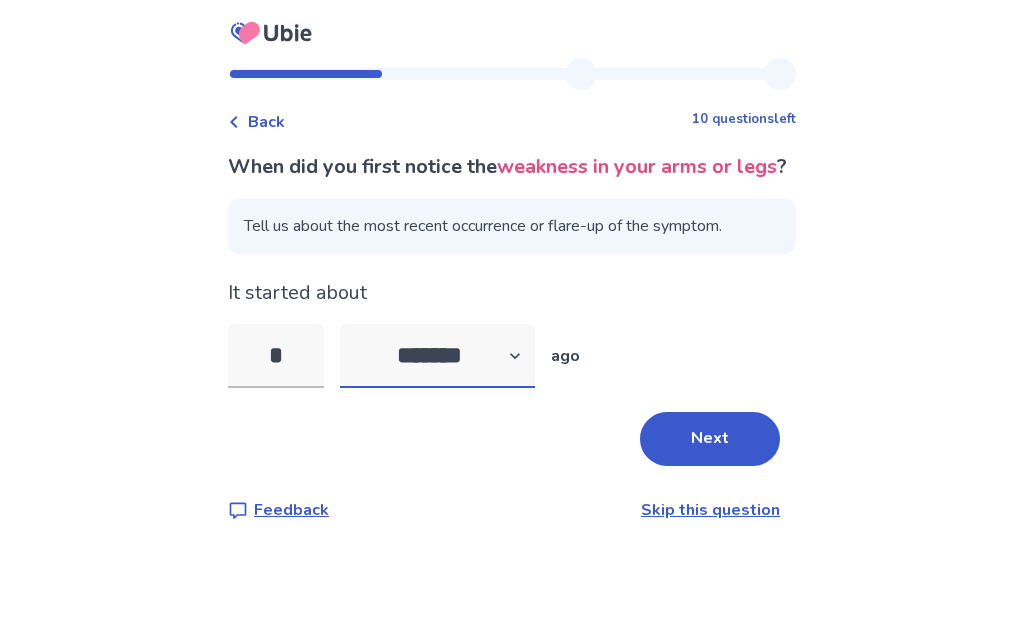 select on "*" 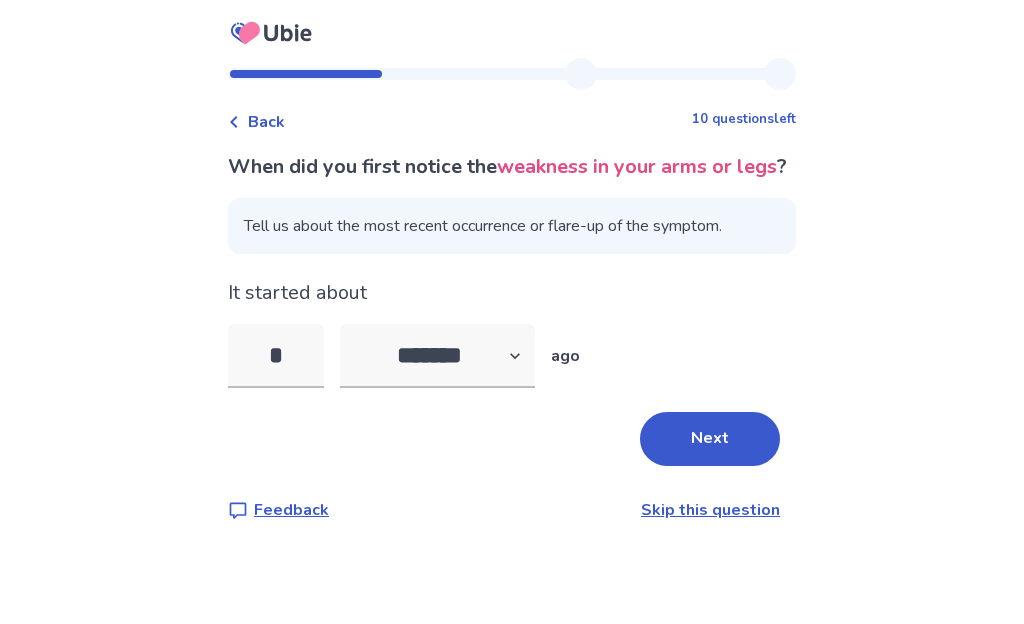 click on "Next" at bounding box center (710, 439) 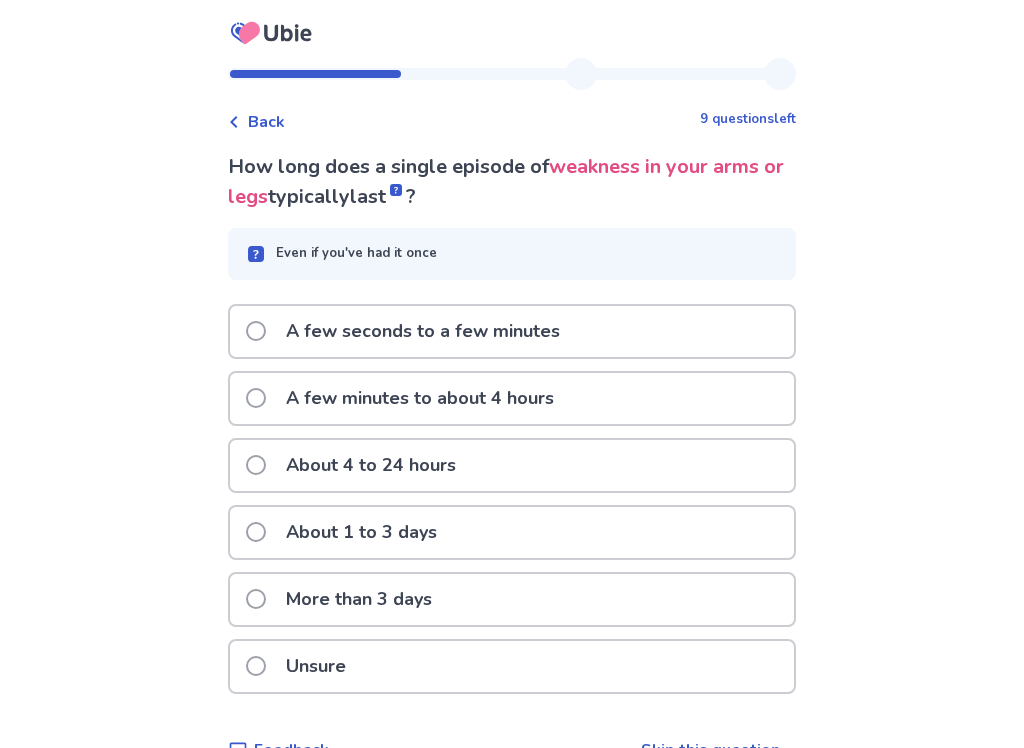 click at bounding box center (256, 666) 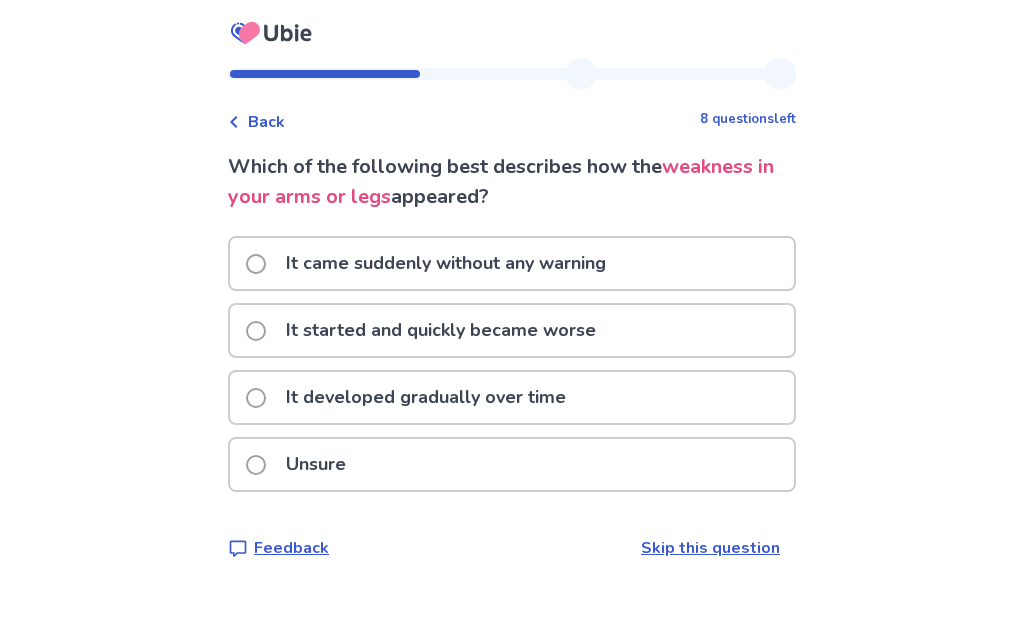 click at bounding box center (256, 465) 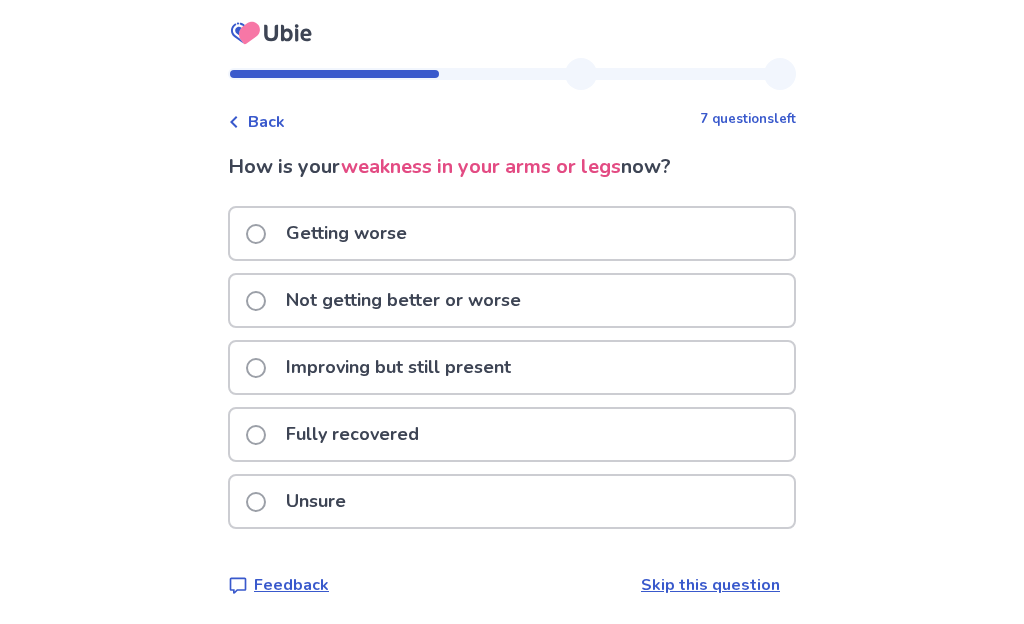 click at bounding box center (256, 301) 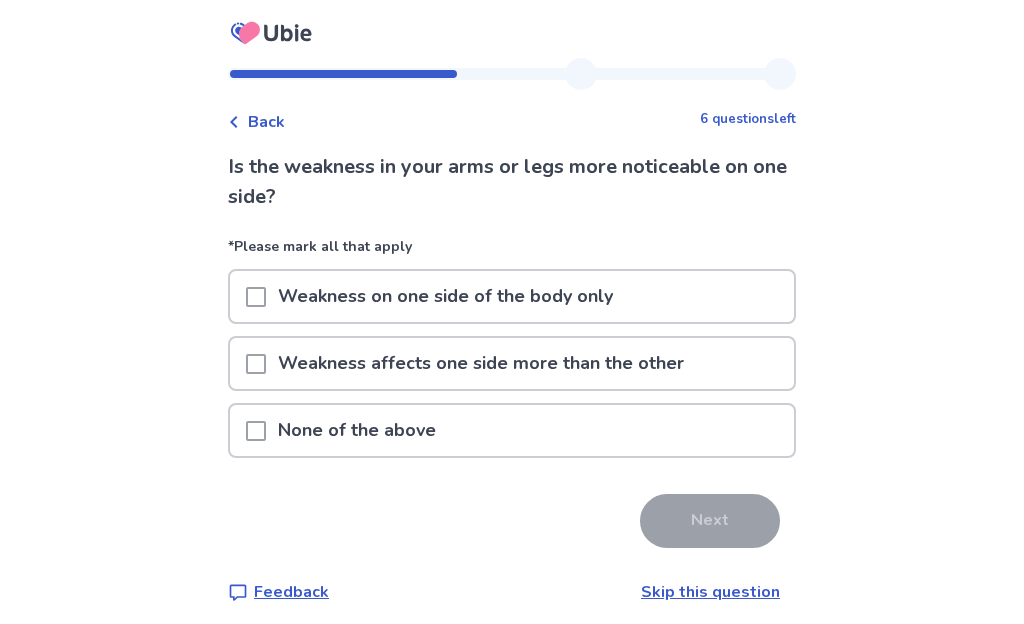 click at bounding box center (256, 431) 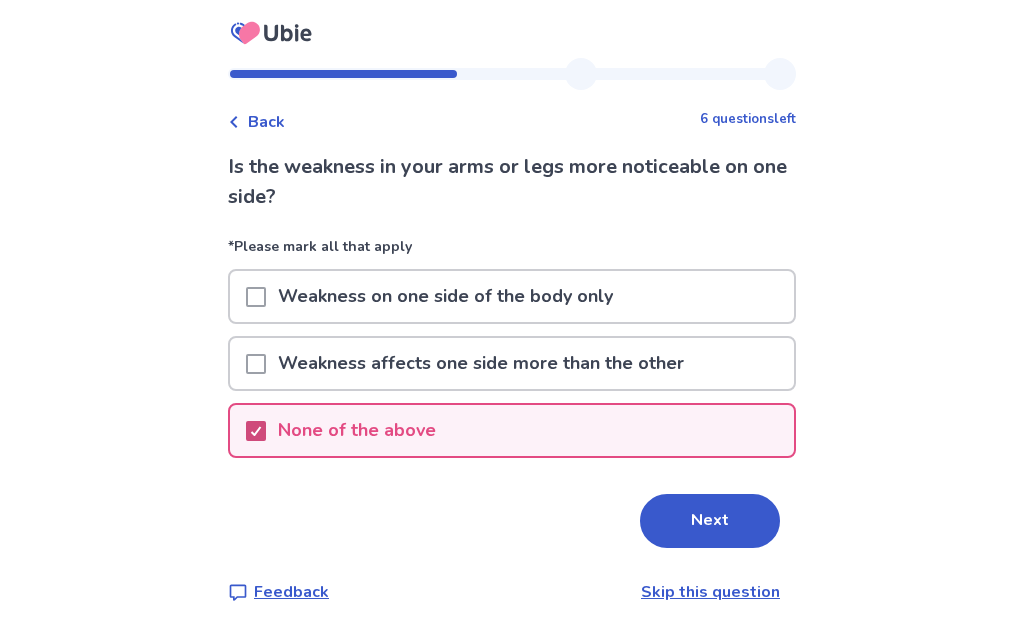 click on "Next" at bounding box center (710, 521) 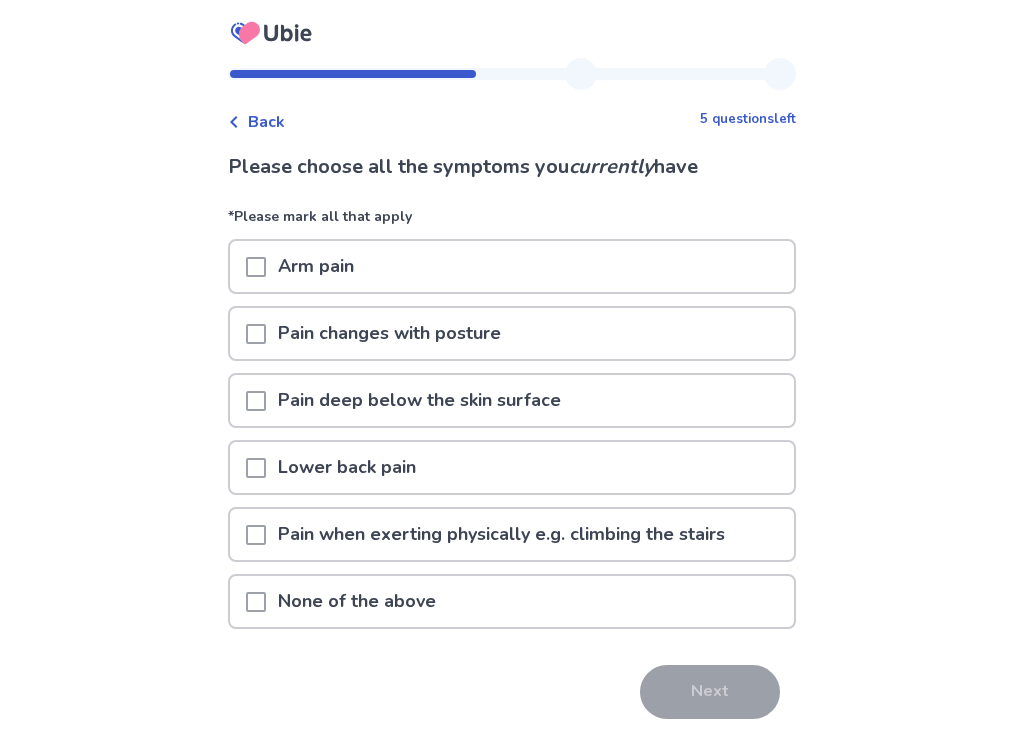 click on "None of the above" at bounding box center (512, 601) 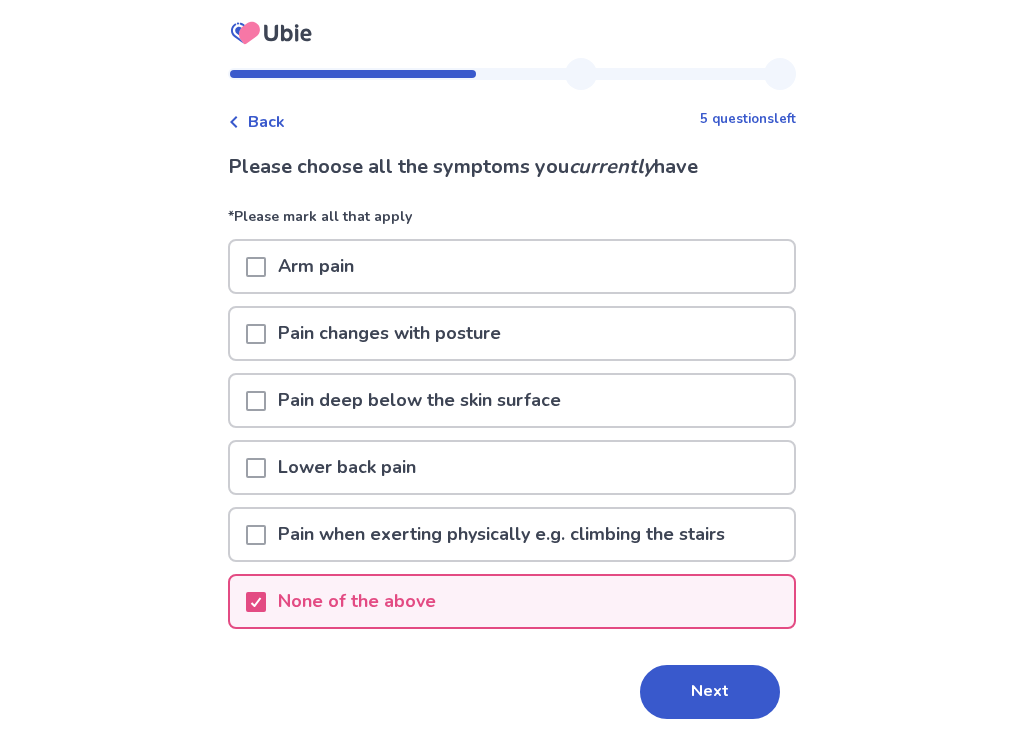 click on "Next" at bounding box center (710, 692) 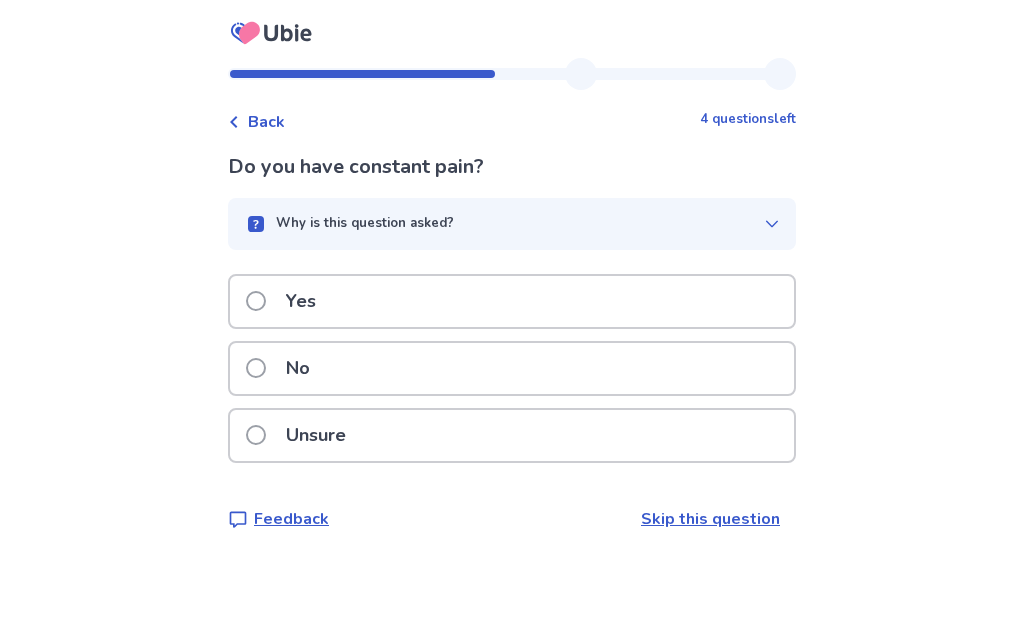 click at bounding box center [256, 368] 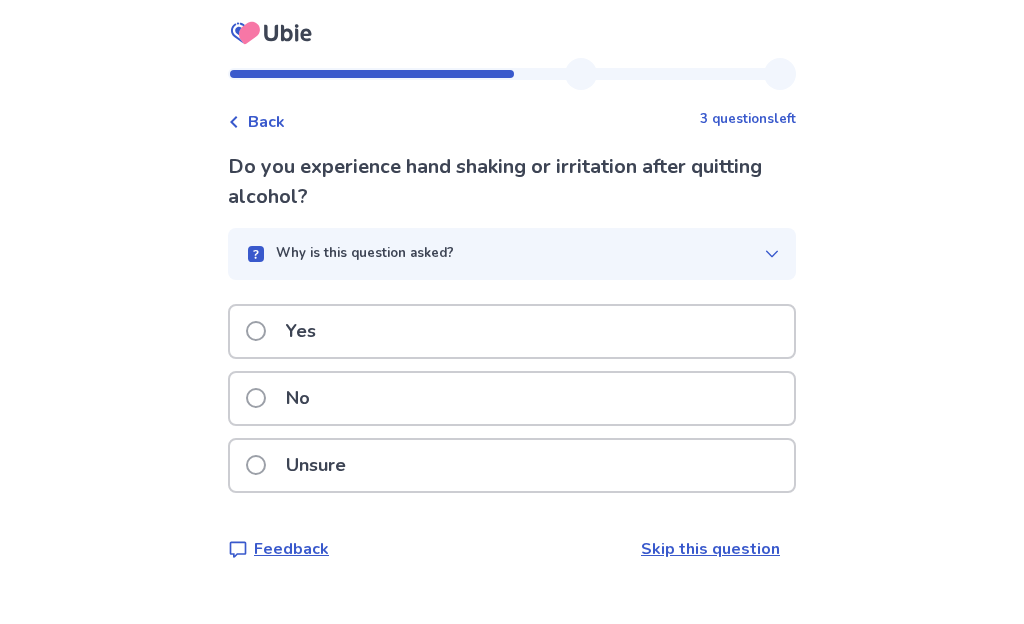click at bounding box center [256, 398] 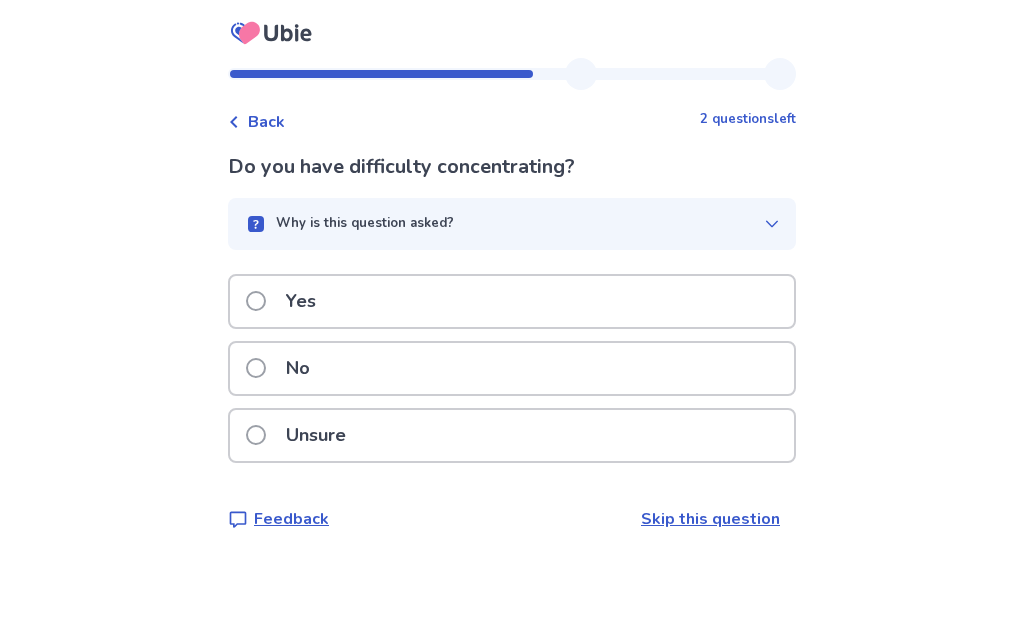 click at bounding box center [256, 368] 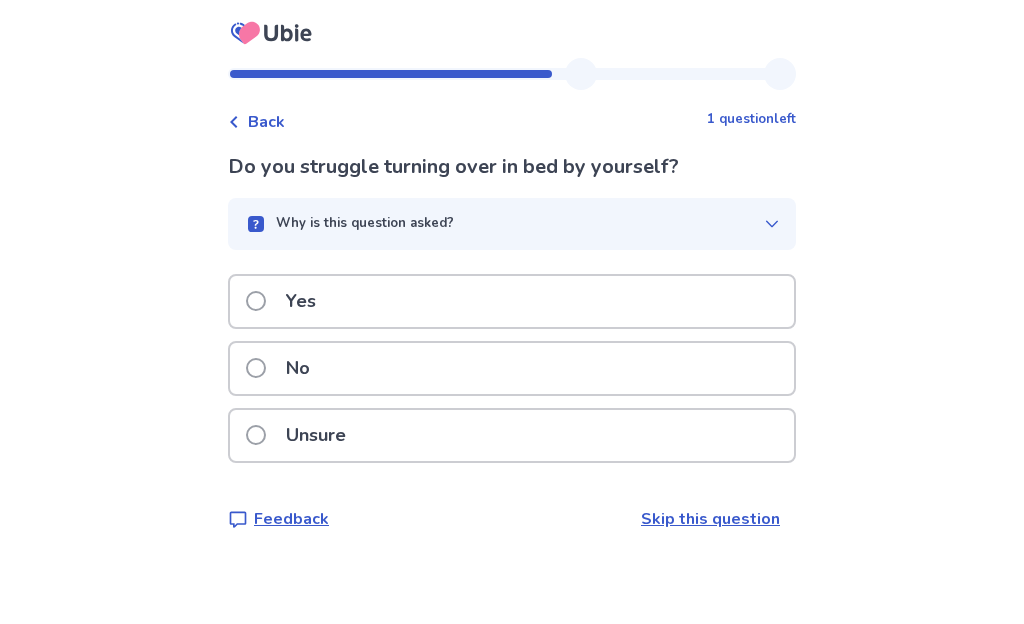 click at bounding box center (256, 368) 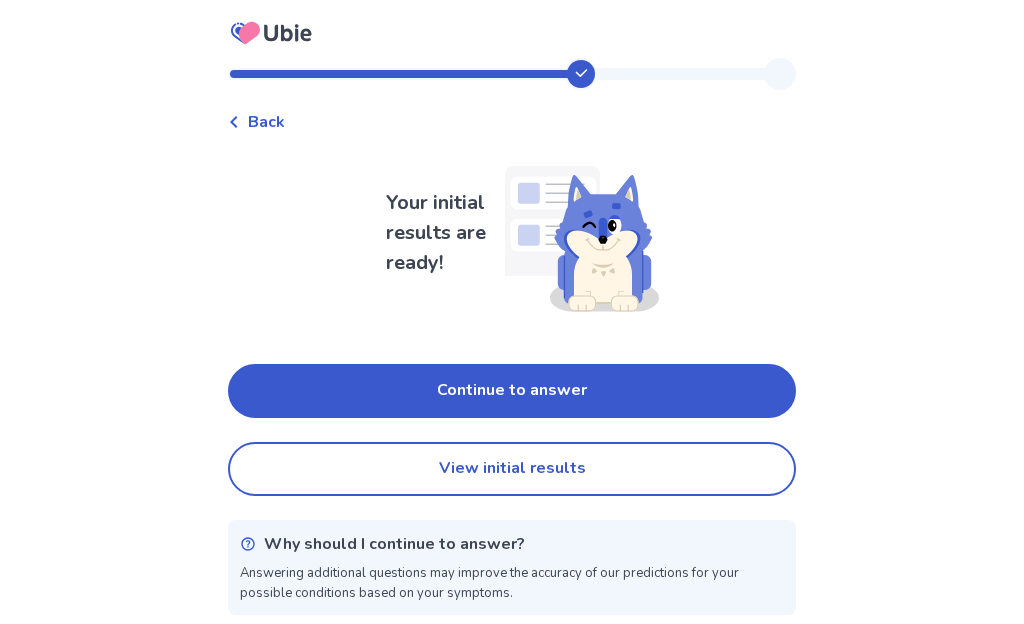 click on "Continue to answer" at bounding box center (512, 391) 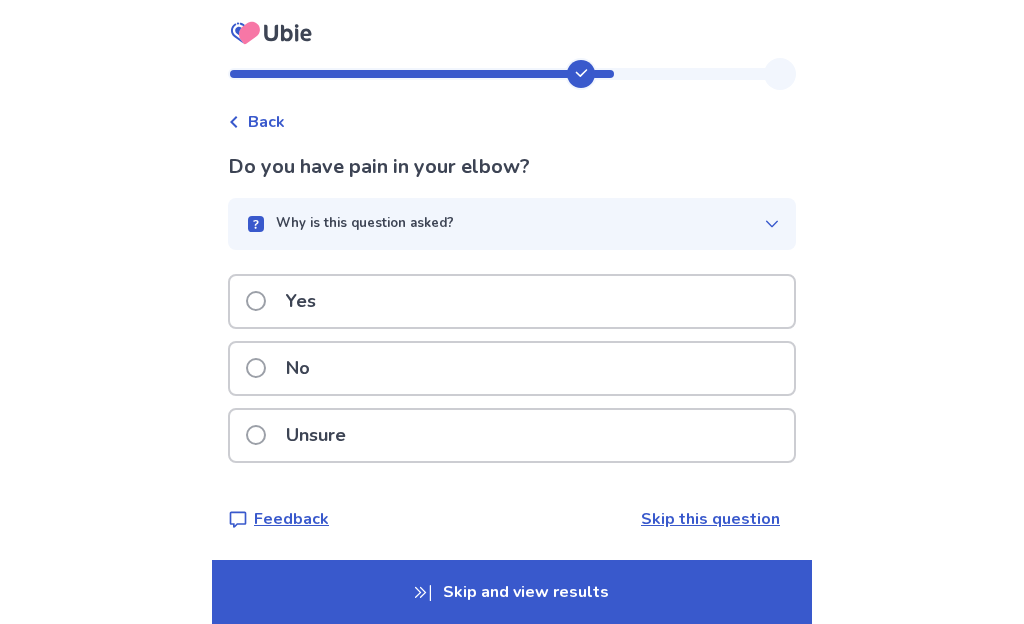 click on "No" at bounding box center [284, 368] 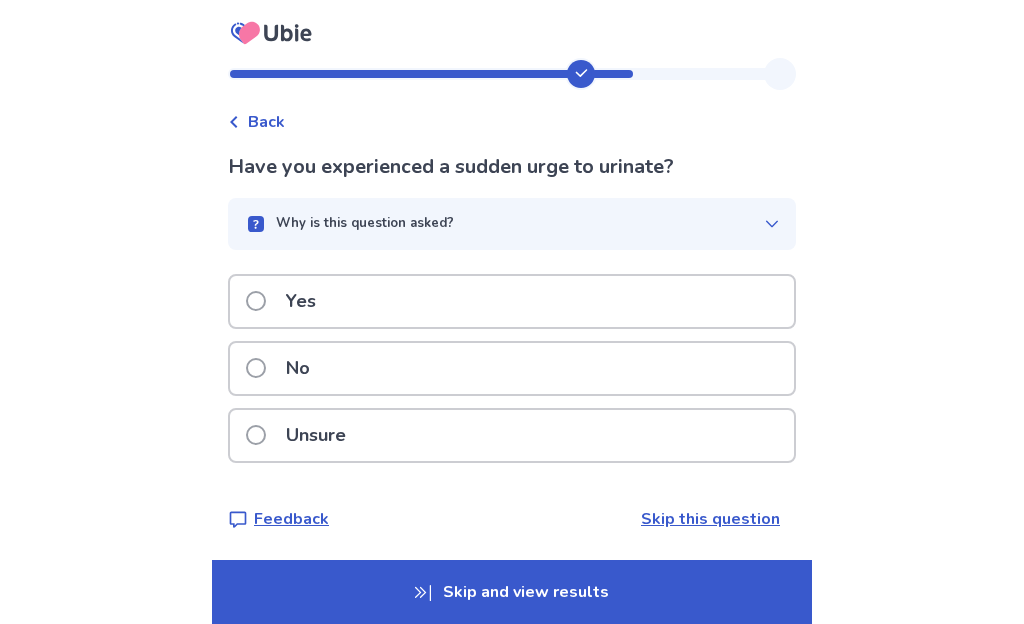 click at bounding box center (256, 368) 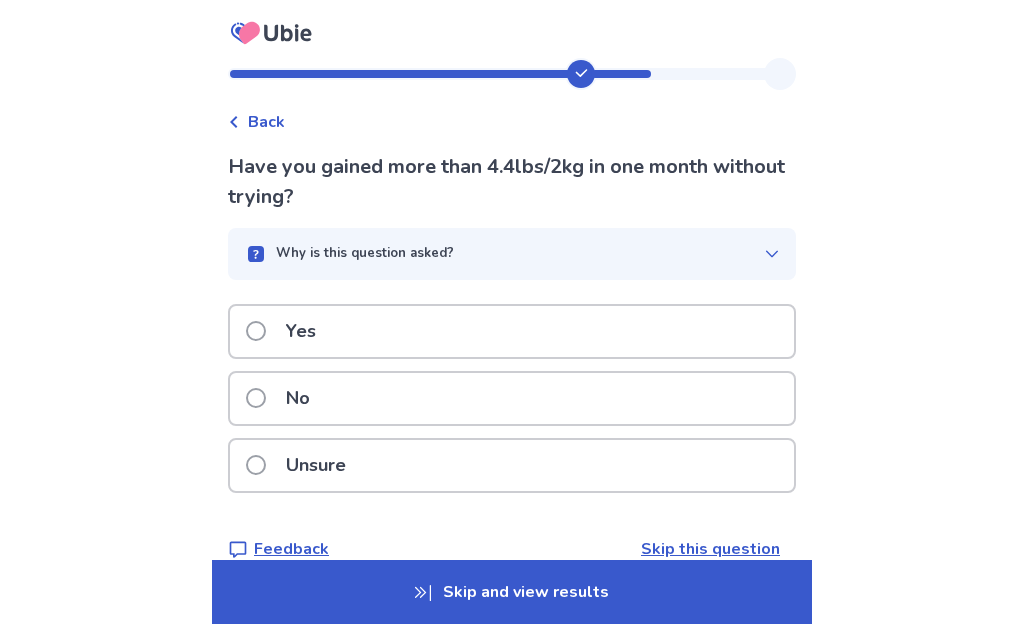 click at bounding box center [256, 331] 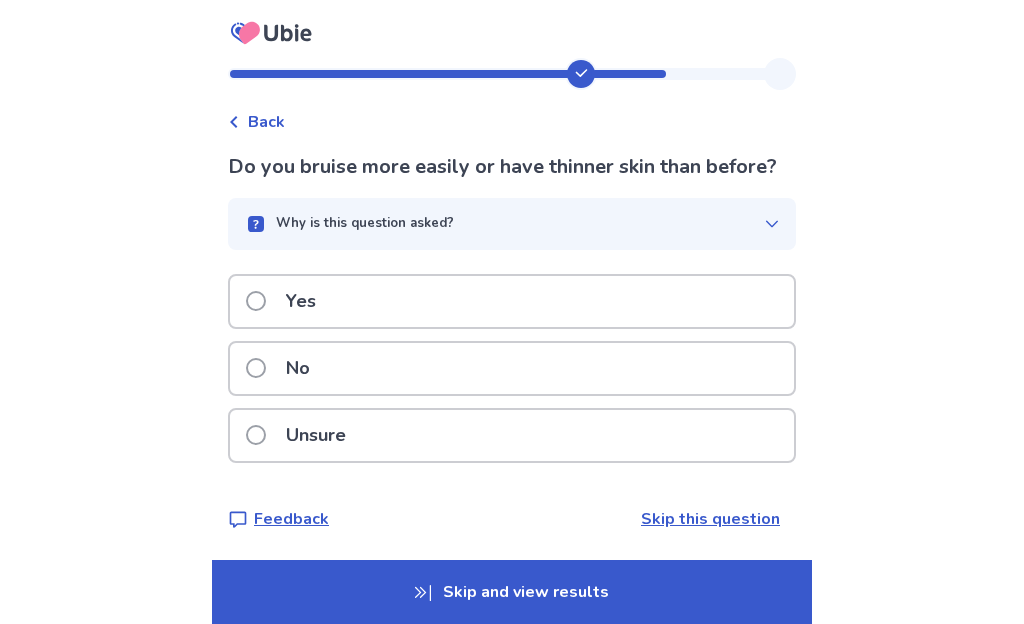 click at bounding box center (256, 368) 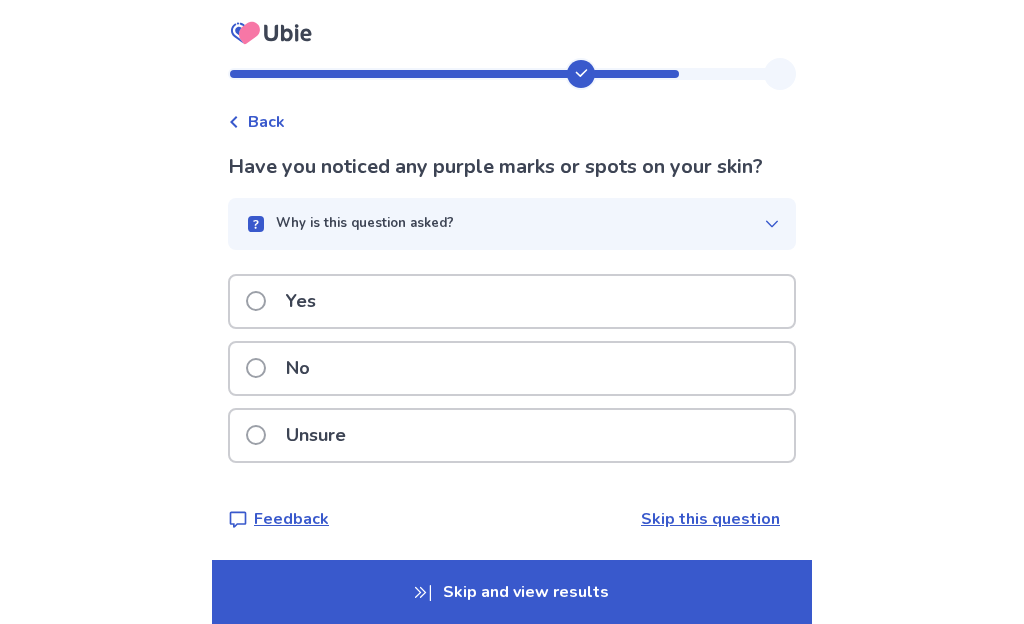click at bounding box center (256, 368) 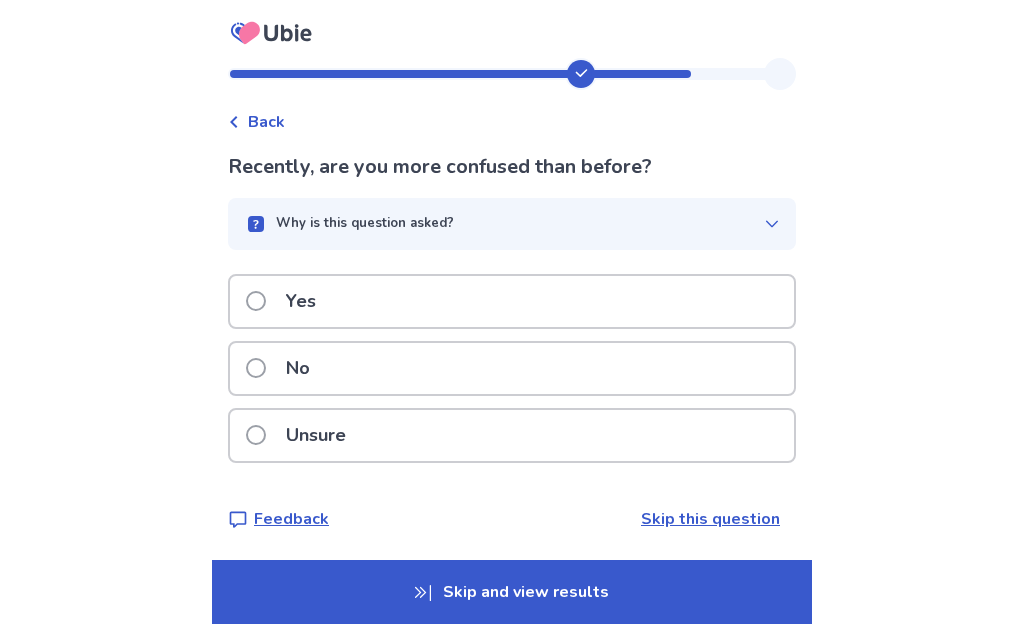 click at bounding box center [256, 368] 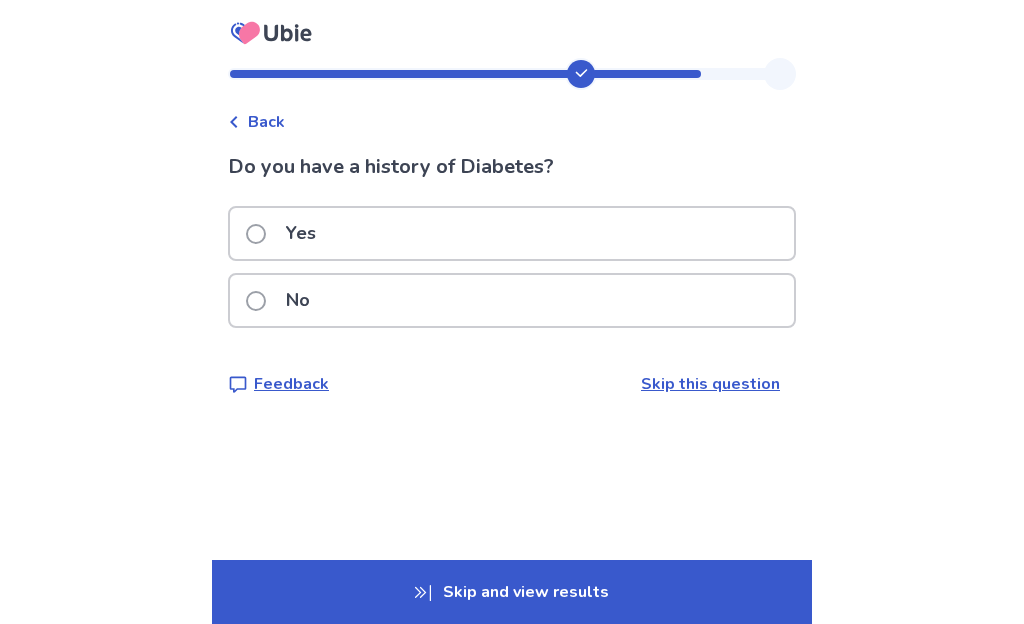 click on "No" at bounding box center (284, 300) 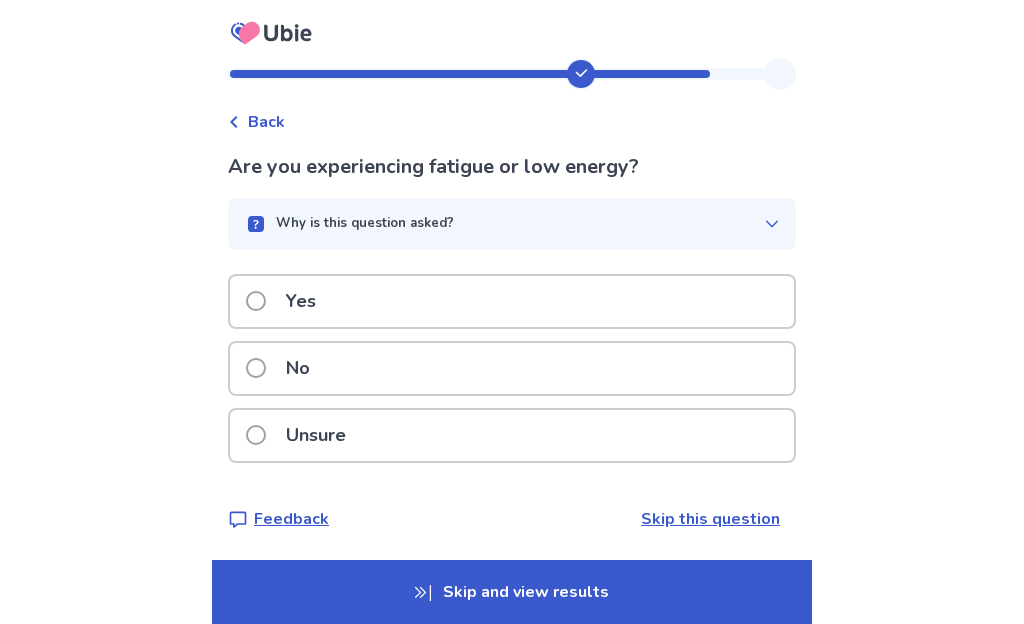 click at bounding box center (256, 301) 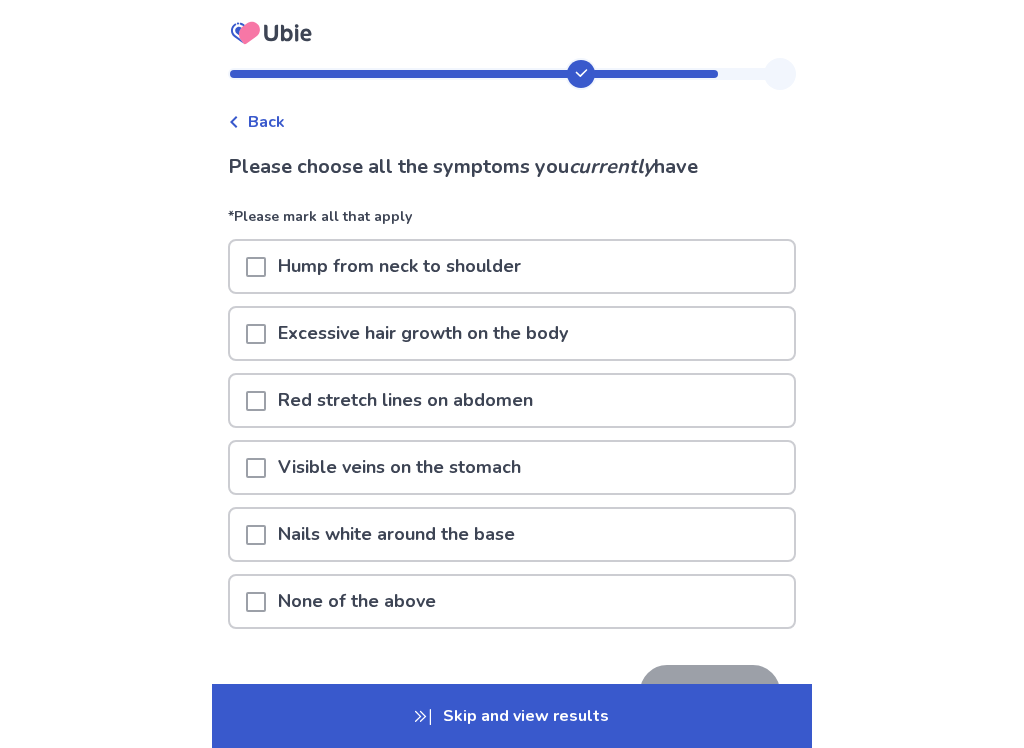 click at bounding box center [256, 602] 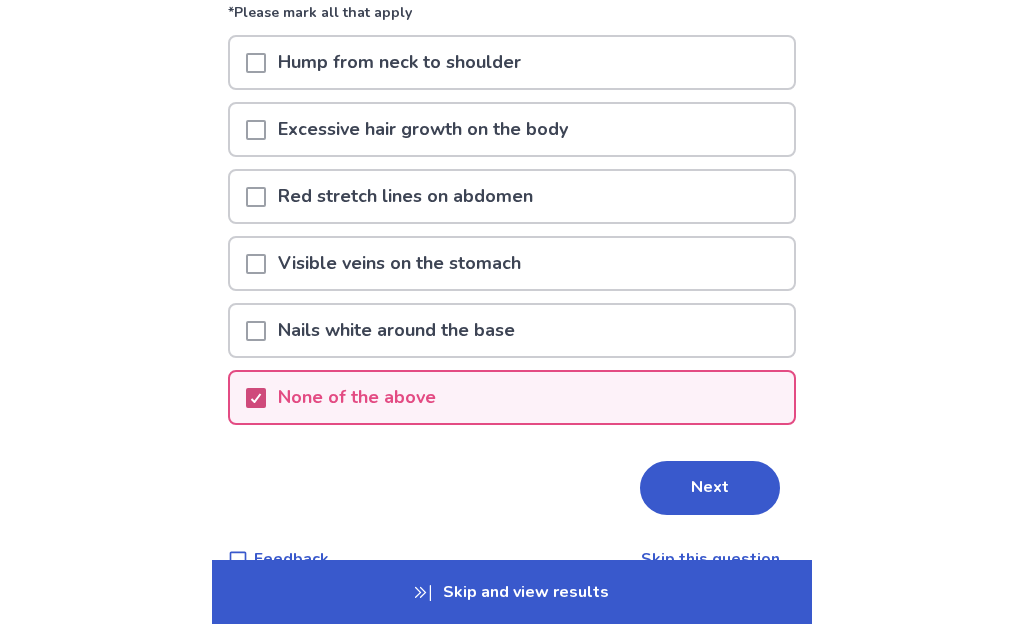 scroll, scrollTop: 242, scrollLeft: 0, axis: vertical 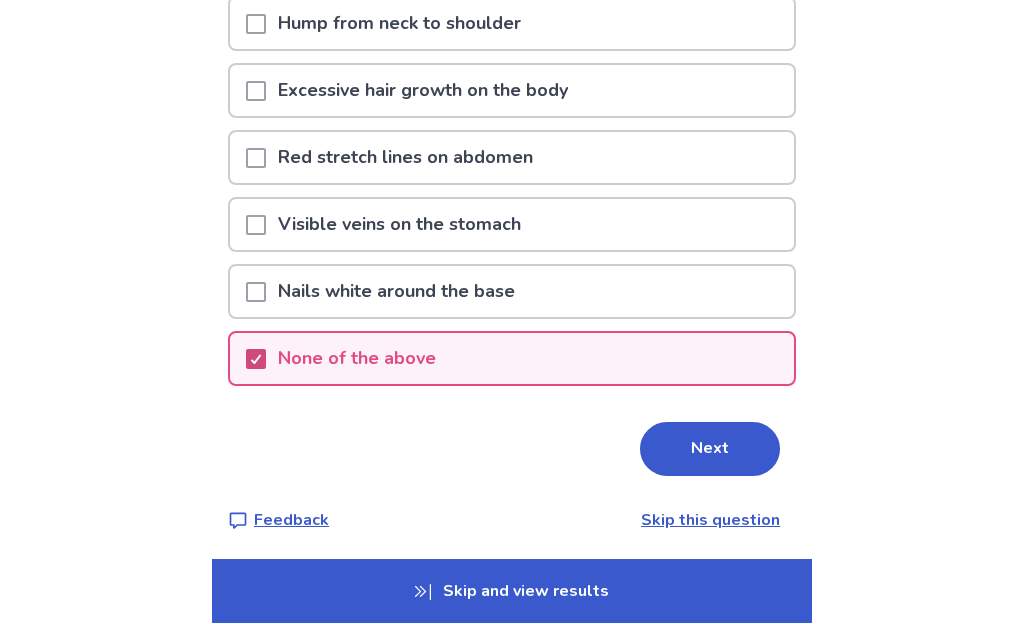 click on "Next" at bounding box center [710, 450] 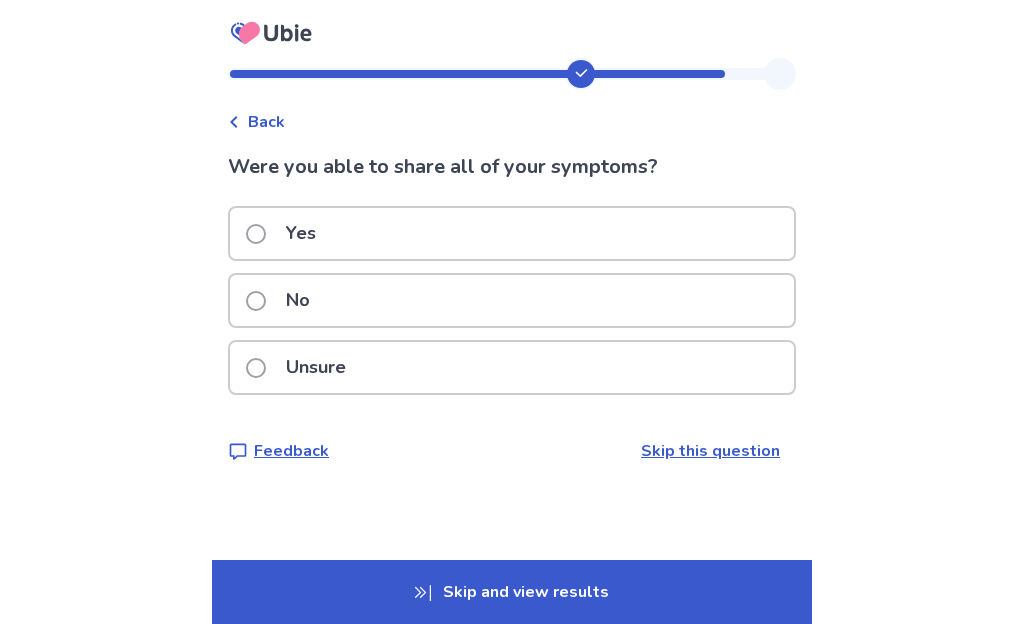 click at bounding box center (256, 234) 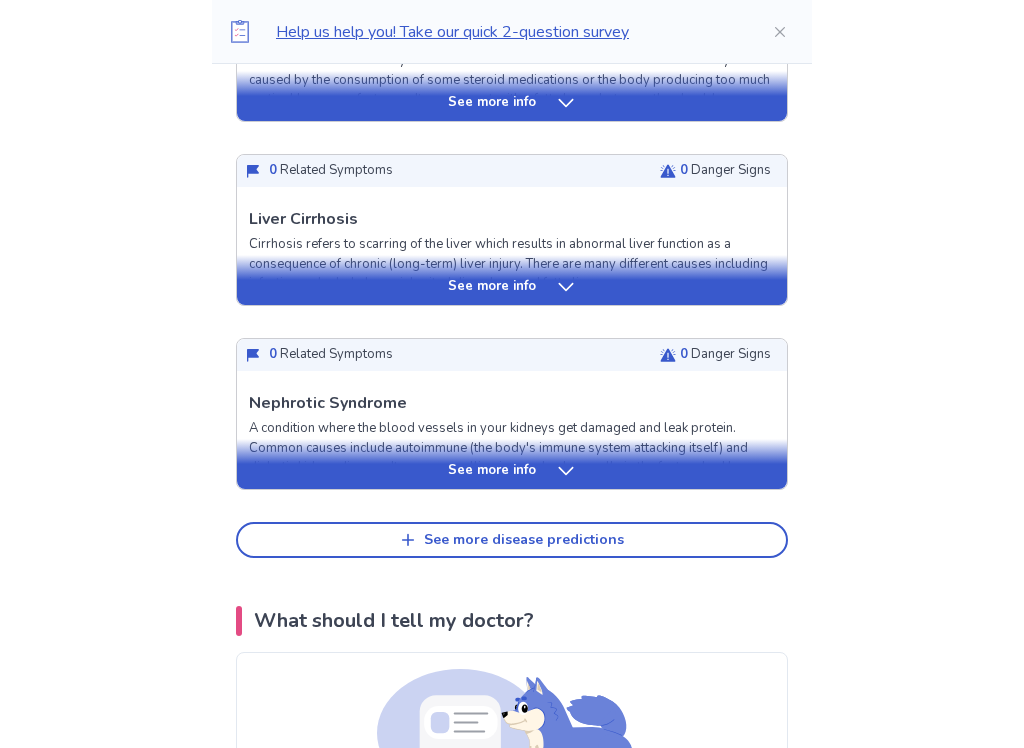 scroll, scrollTop: 898, scrollLeft: 0, axis: vertical 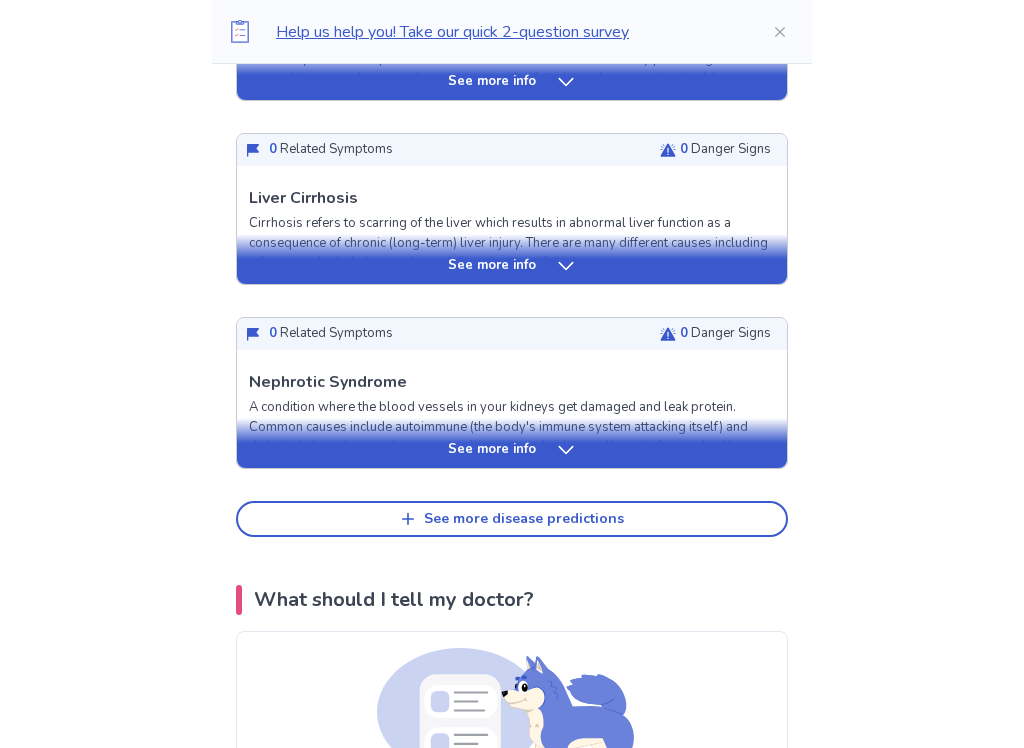 click on "See more info" at bounding box center [512, 443] 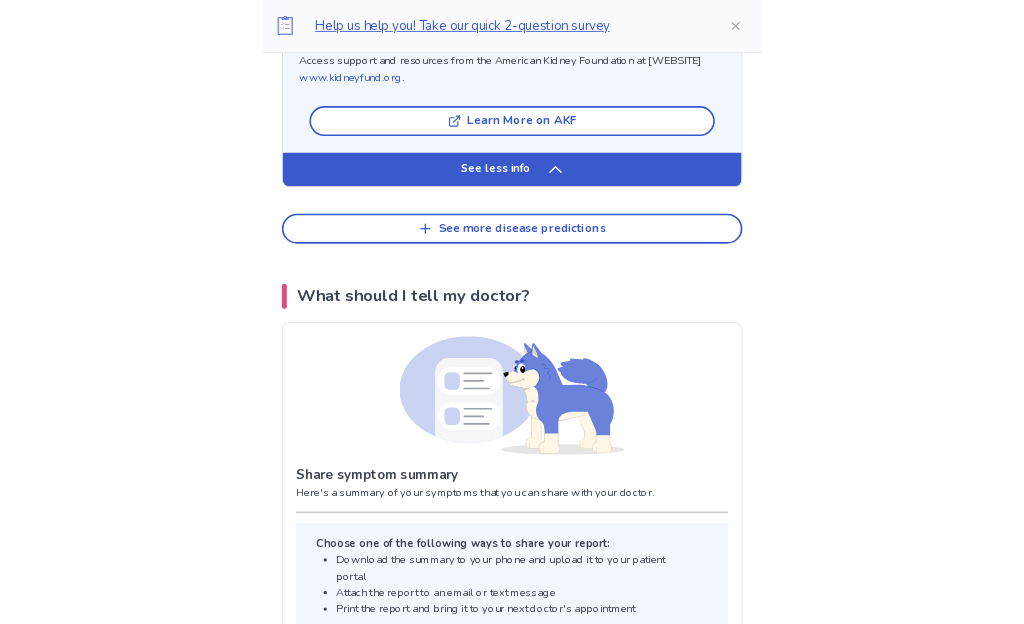scroll, scrollTop: 2578, scrollLeft: 0, axis: vertical 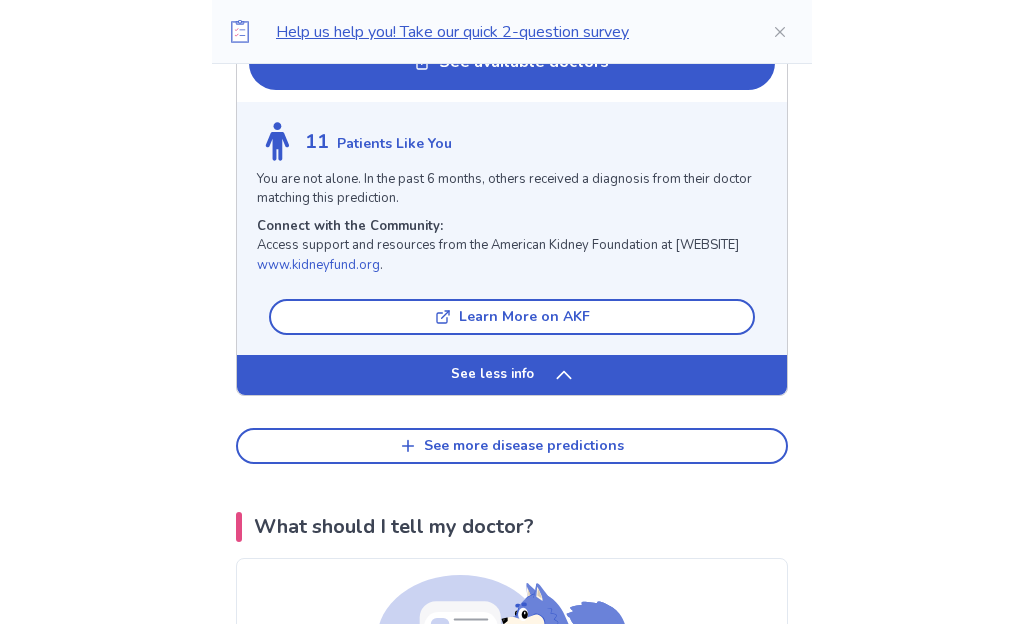 click on "See more disease predictions" at bounding box center [512, 446] 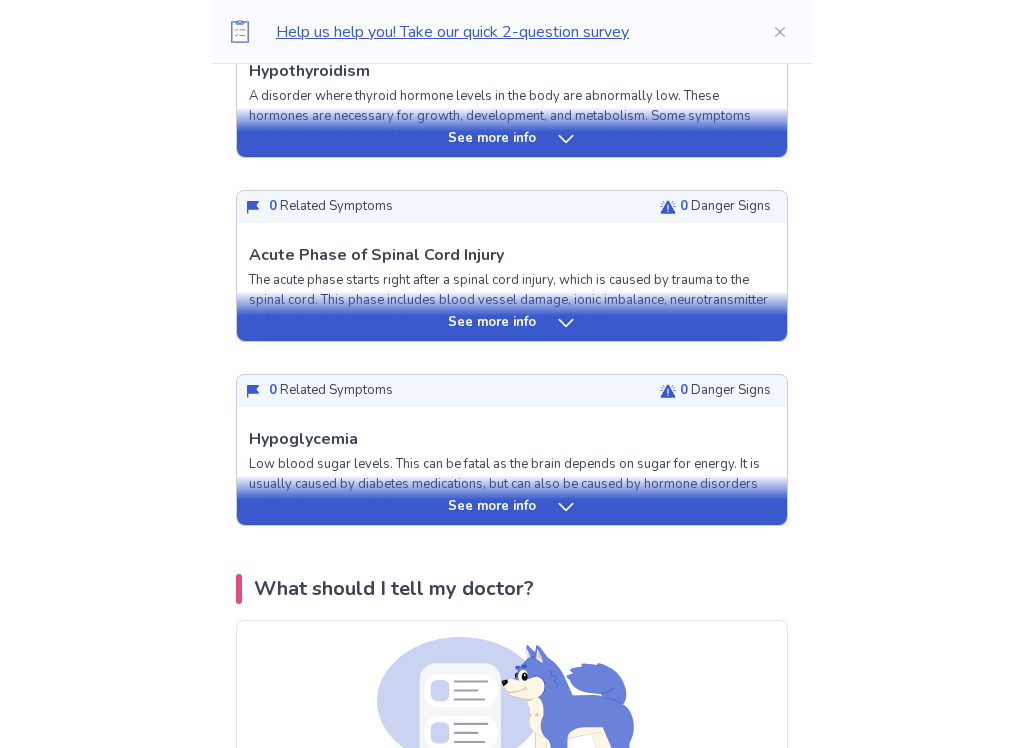scroll, scrollTop: 3032, scrollLeft: 0, axis: vertical 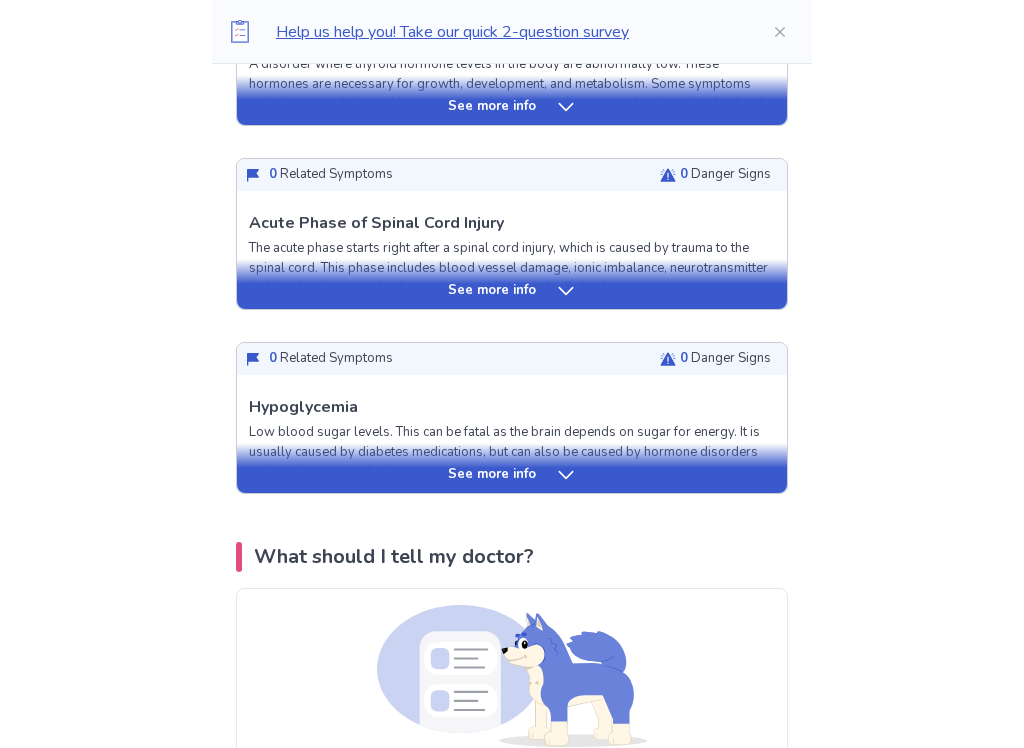 click on "See more info" at bounding box center [512, 468] 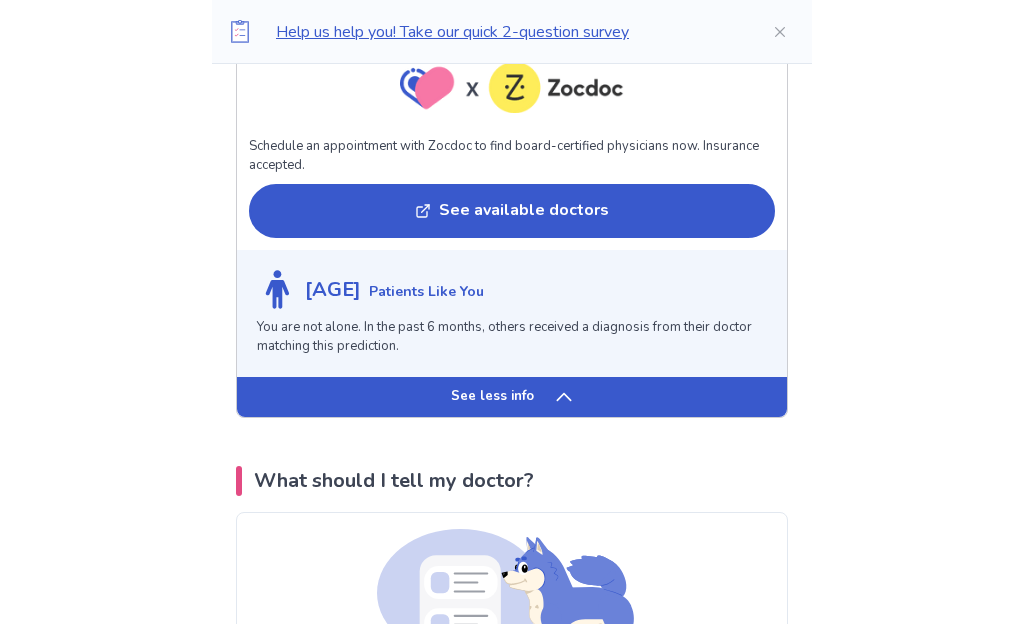 scroll, scrollTop: 4606, scrollLeft: 0, axis: vertical 